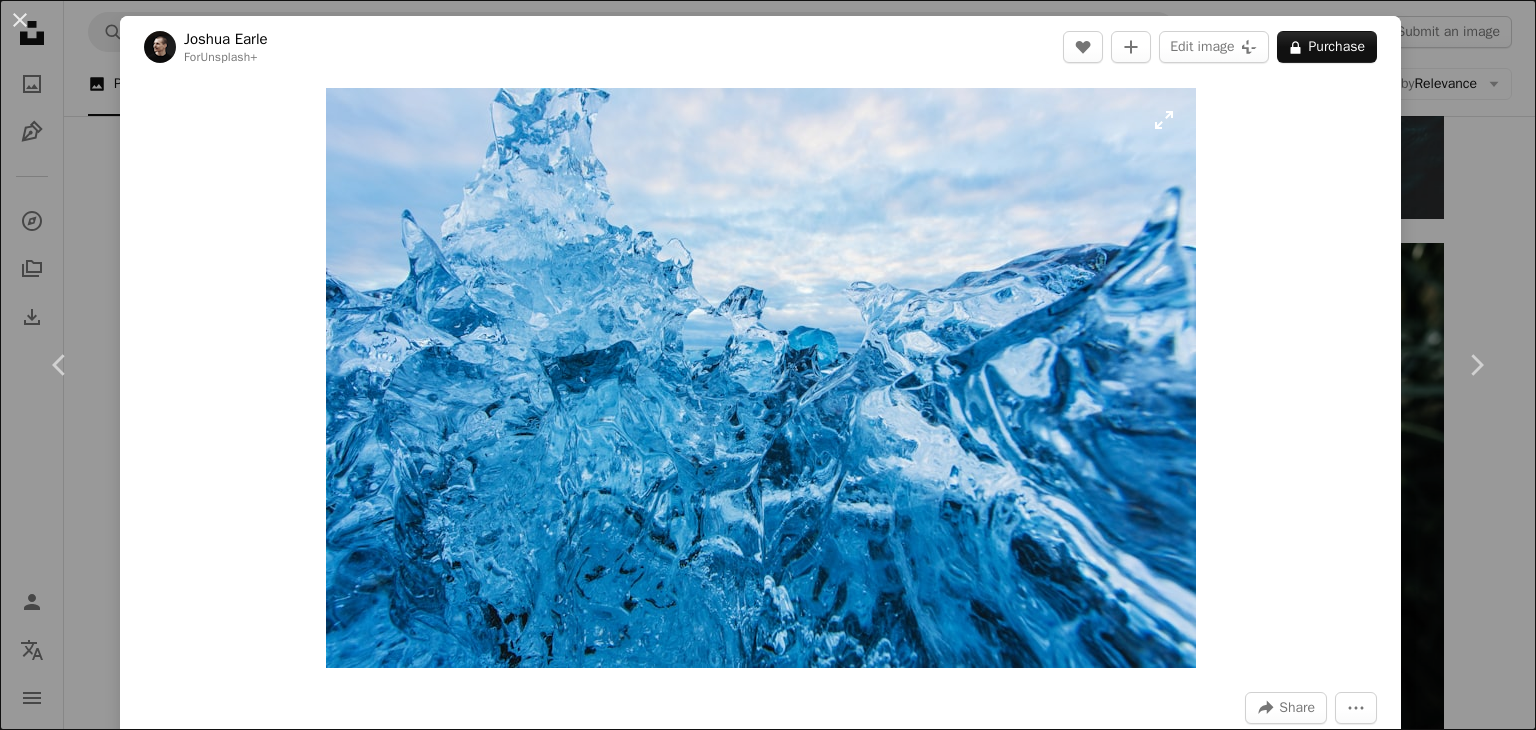 scroll, scrollTop: 9200, scrollLeft: 0, axis: vertical 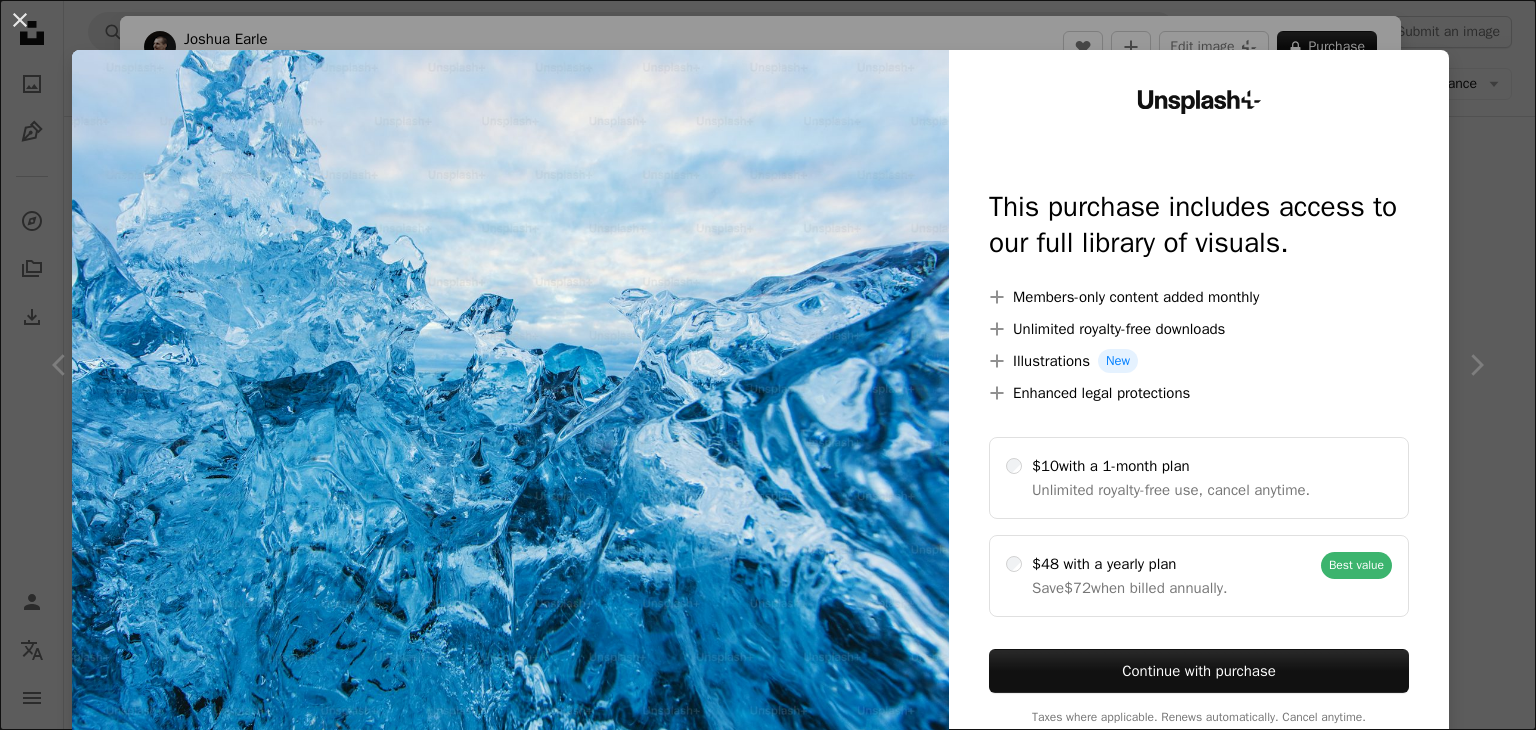 drag, startPoint x: 936, startPoint y: 279, endPoint x: 924, endPoint y: 284, distance: 13 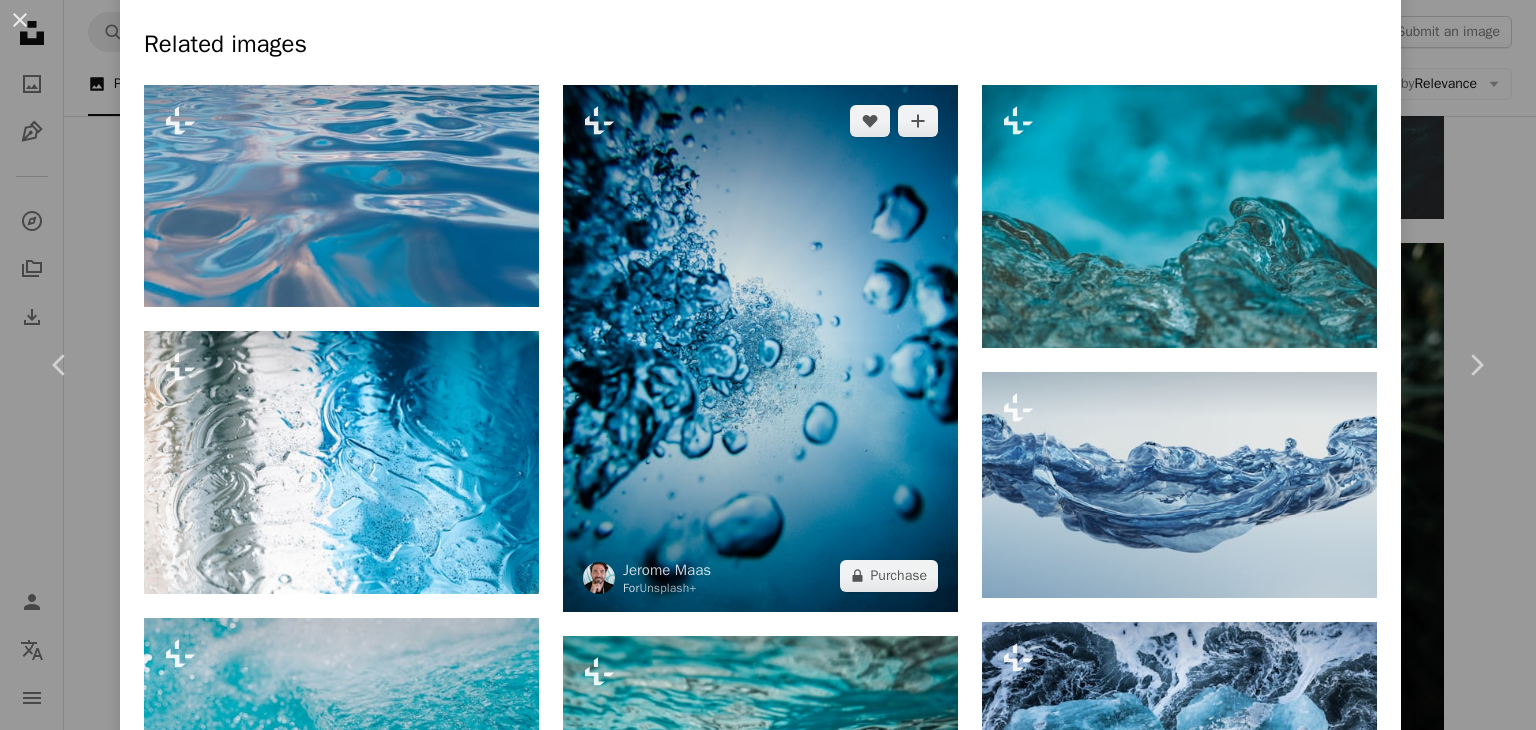 scroll, scrollTop: 1400, scrollLeft: 0, axis: vertical 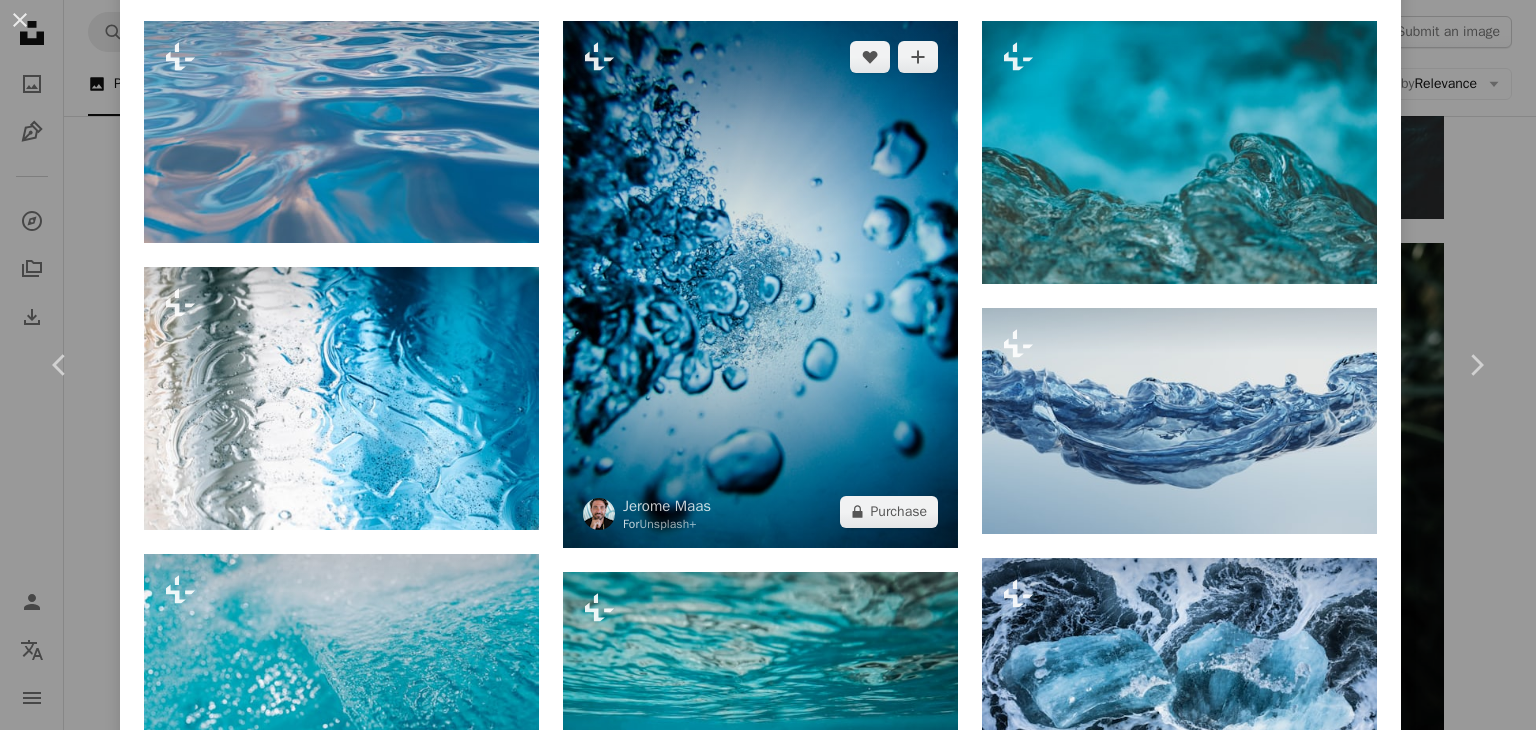 click at bounding box center (760, 284) 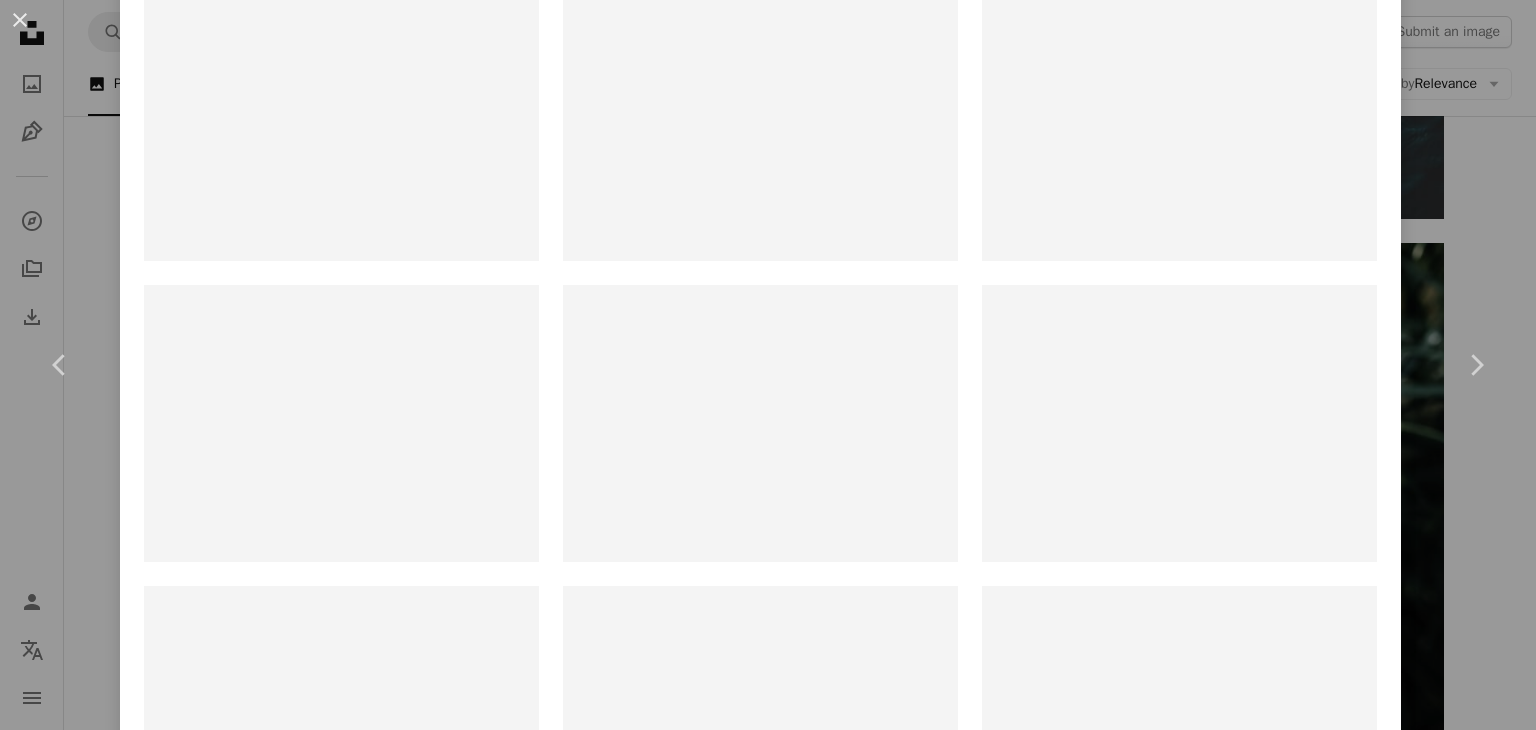 scroll, scrollTop: 0, scrollLeft: 0, axis: both 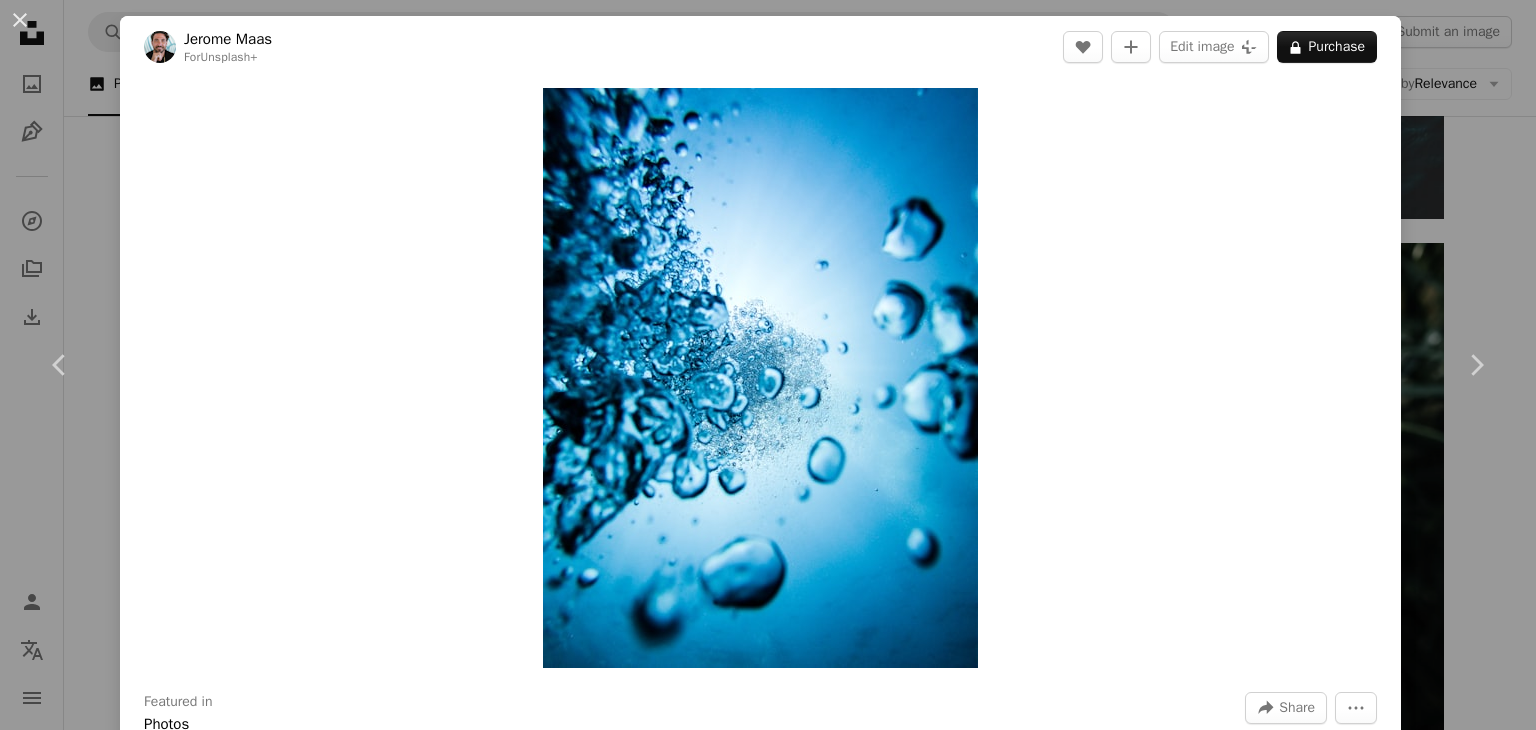 drag, startPoint x: 1108, startPoint y: 154, endPoint x: 1214, endPoint y: 151, distance: 106.04244 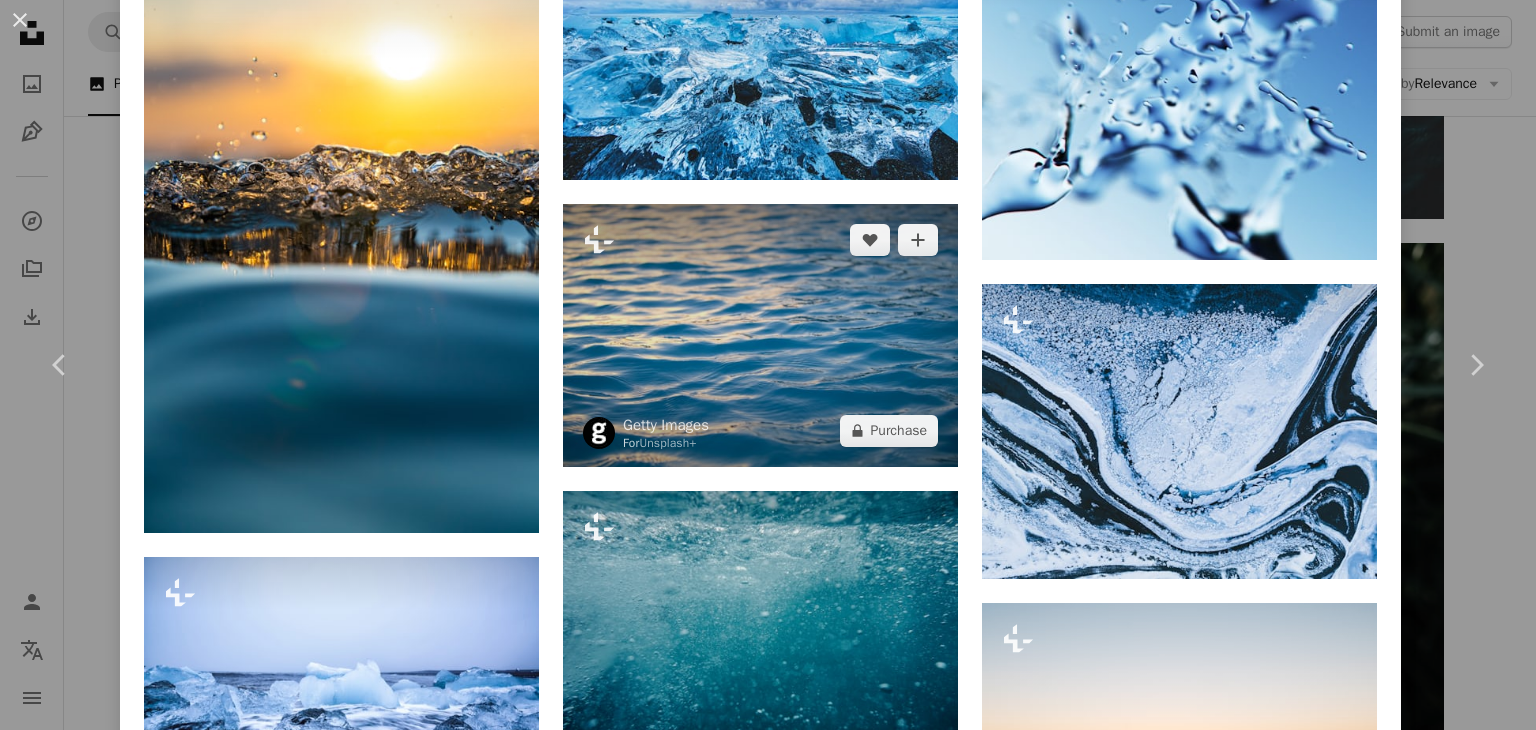 scroll, scrollTop: 2300, scrollLeft: 0, axis: vertical 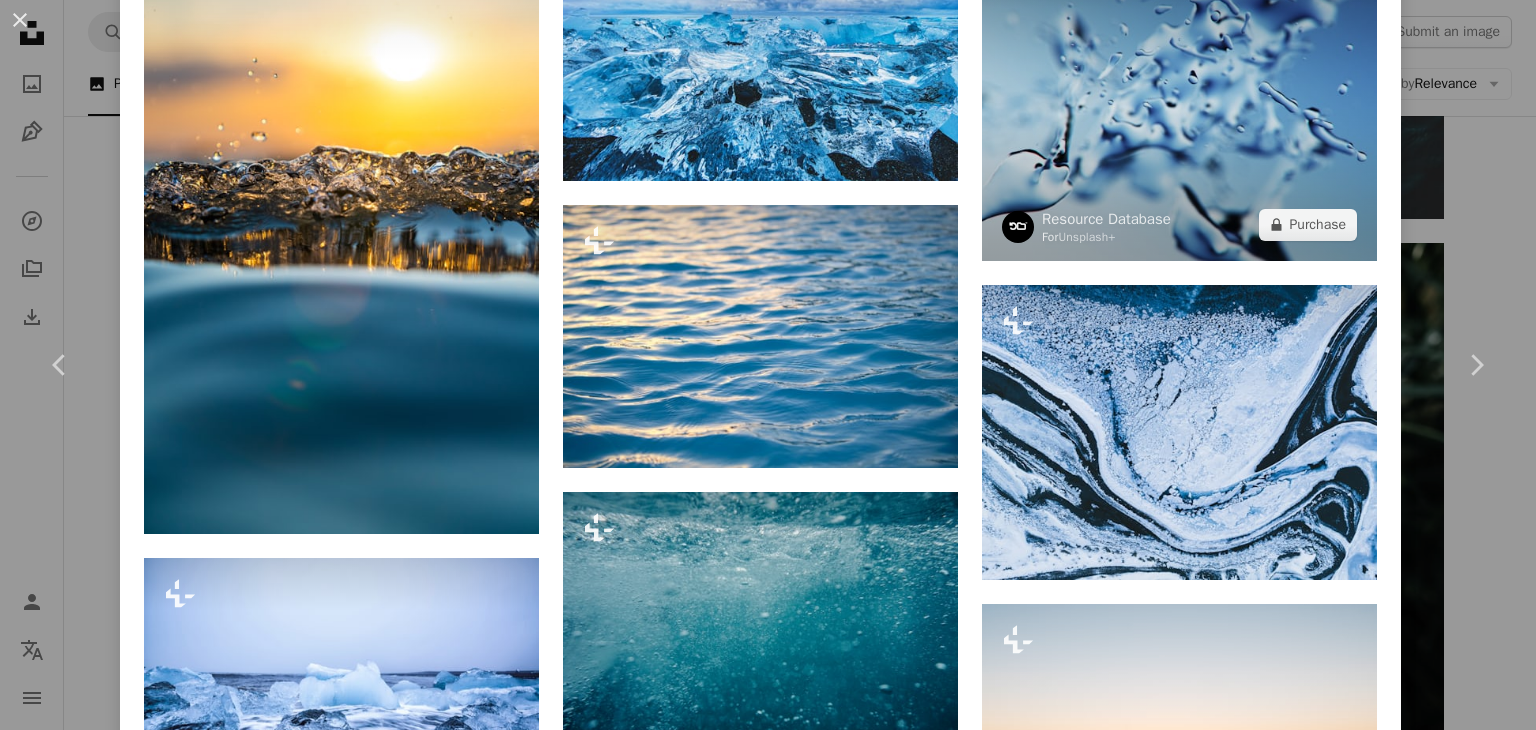click at bounding box center (1179, 103) 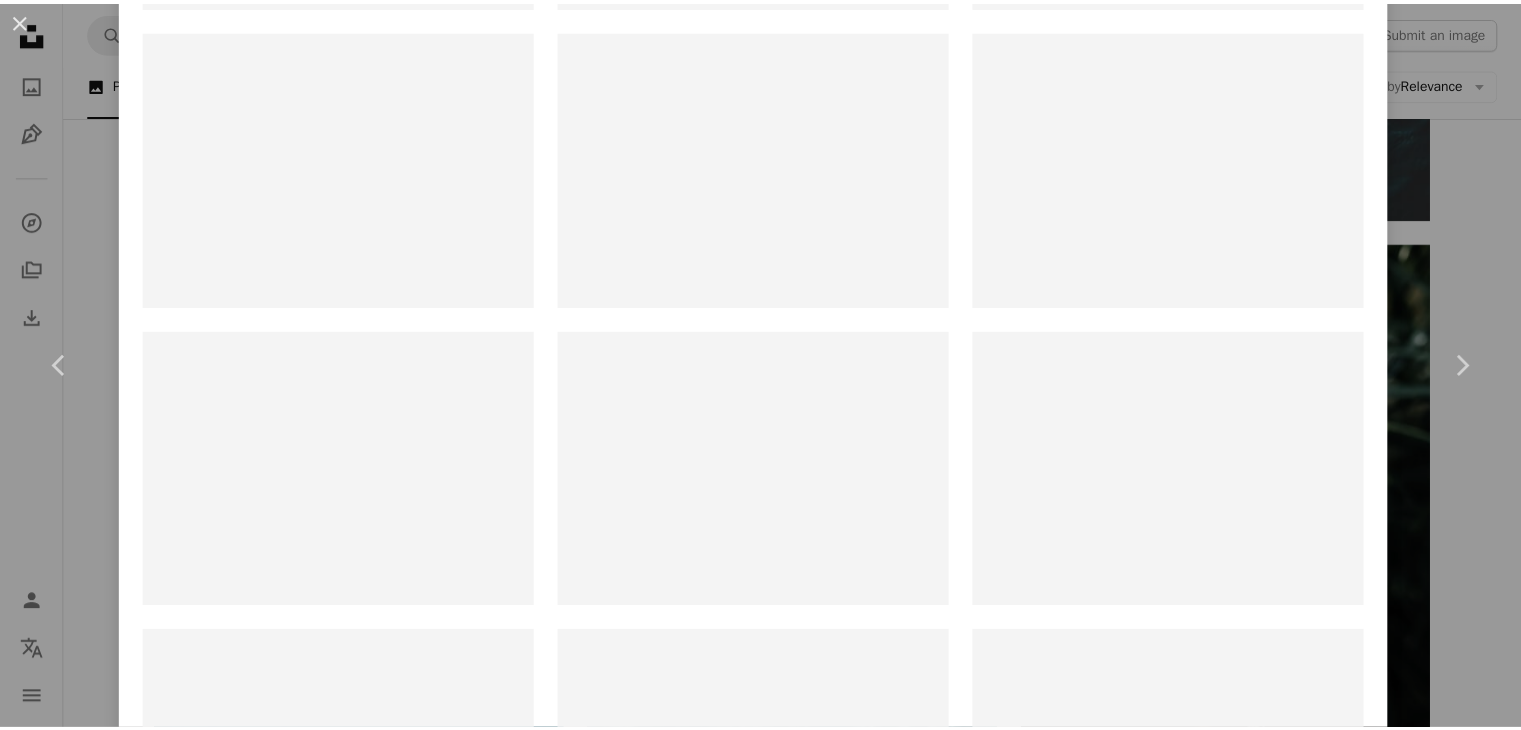 scroll, scrollTop: 0, scrollLeft: 0, axis: both 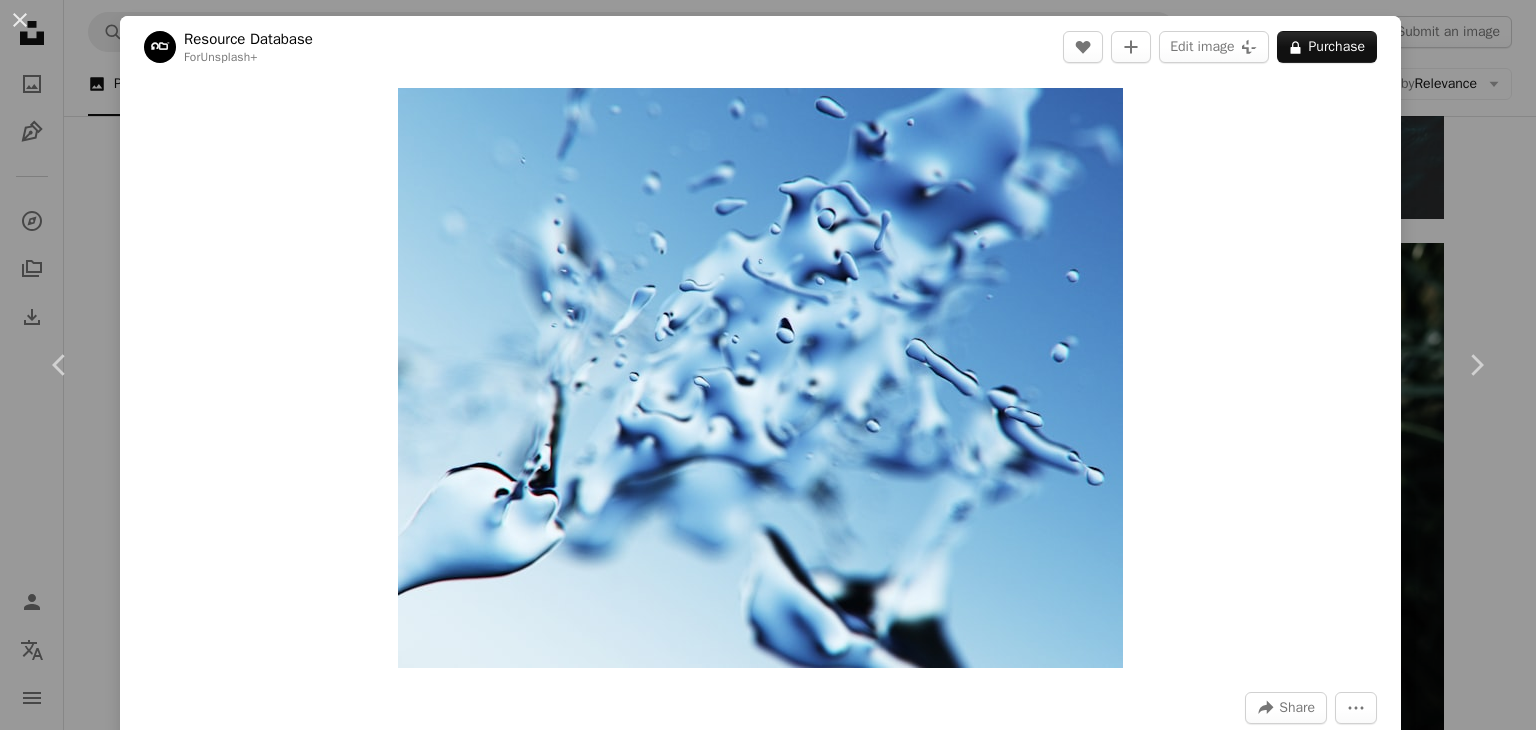 click on "An X shape Chevron left Chevron right Resource Database For  Unsplash+ A heart A plus sign Edit image   Plus sign for Unsplash+ A lock   Purchase Zoom in A forward-right arrow Share More Actions Elements: Water | Unsplash+ Production Item #UNSELEM-1 | RSDB™ Calendar outlined Published  2 weeks ago Safety Licensed under the  Unsplash+ License splash render elements wet natural world elemental Public domain images From this series Plus sign for Unsplash+ Plus sign for Unsplash+ Related images Plus sign for Unsplash+ A heart A plus sign [FIRST] [LAST] For  Unsplash+ A lock   Purchase Plus sign for Unsplash+ A heart A plus sign [FIRST] [LAST] For  Unsplash+ A lock   Purchase Plus sign for Unsplash+ A heart A plus sign [FIRST] [LAST] For  Unsplash+ A lock   Purchase Plus sign for Unsplash+ A heart A plus sign Getty Images For  Unsplash+ A lock   Purchase Plus sign for Unsplash+ A heart A plus sign [FIRST] [LAST] For  Unsplash+ A lock   Purchase Plus sign for Unsplash+ A heart A plus sign Nick Fancher For" at bounding box center (768, 365) 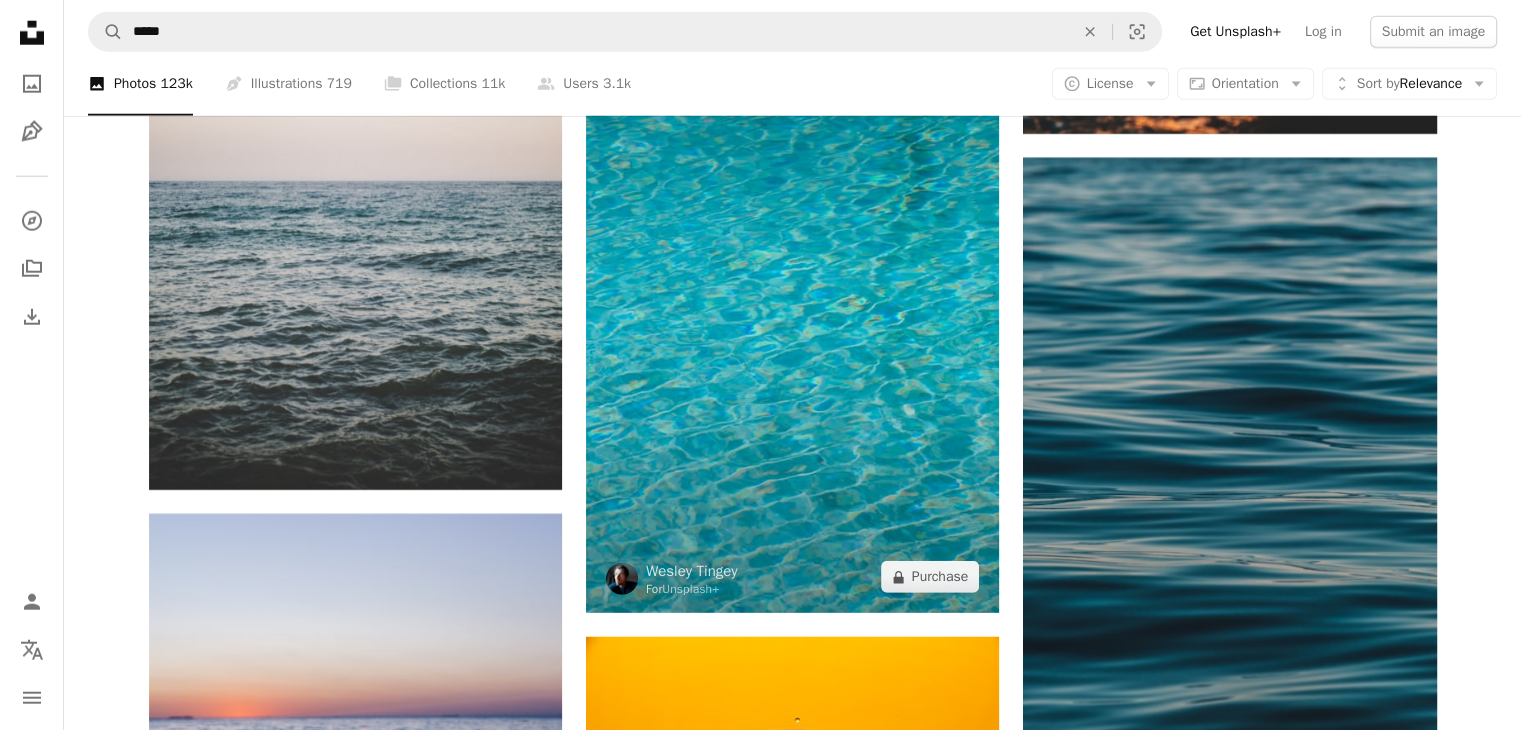 scroll, scrollTop: 13000, scrollLeft: 0, axis: vertical 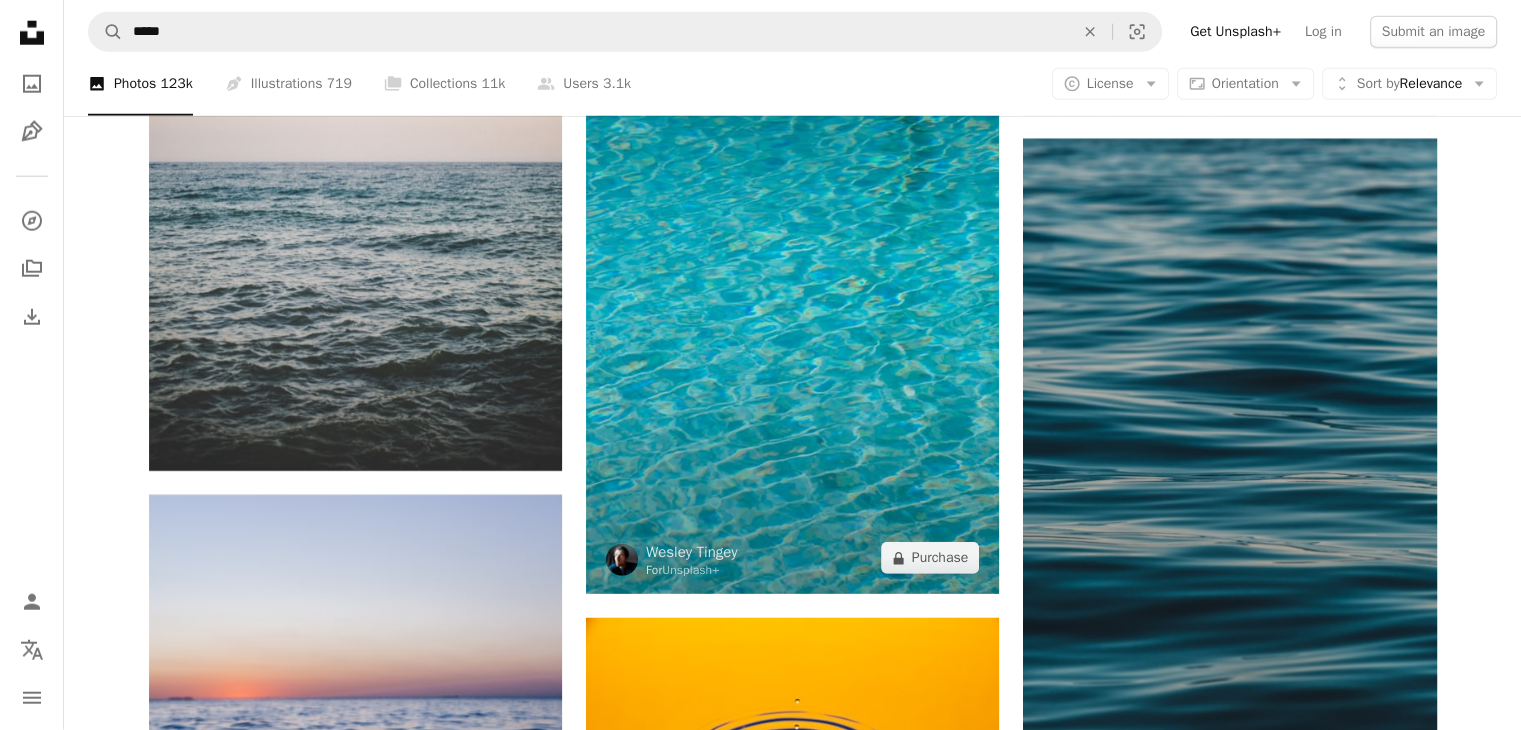 click at bounding box center (792, 284) 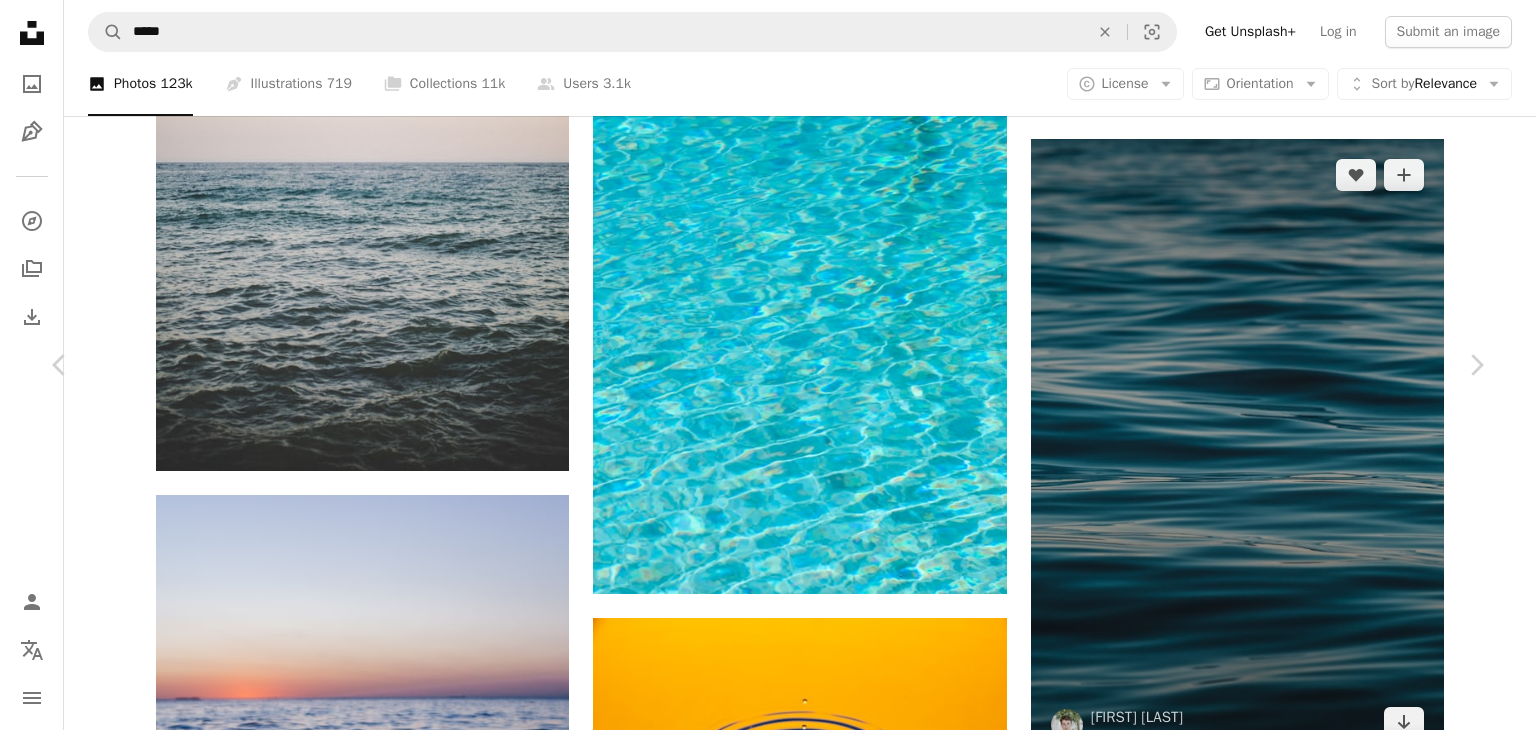 click on "An X shape Chevron left Chevron right [FIRST] [LAST] For  Unsplash+ A heart A plus sign Edit image   Plus sign for Unsplash+ A lock   Purchase Zoom in Featured in Blue A forward-right arrow Share More Actions Calendar outlined Published on  April 11, 2023 Safety Licensed under the  Unsplash+ License abstract blue summer holiday shadow vacation swimming pool blue aesthetic water texture bright shadows tiles water ripple pool water water reflection ripples blue backgrounds royal blue water reflections Backgrounds From this series Chevron right Plus sign for Unsplash+ Plus sign for Unsplash+ Plus sign for Unsplash+ Plus sign for Unsplash+ Plus sign for Unsplash+ Plus sign for Unsplash+ Plus sign for Unsplash+ Plus sign for Unsplash+ Plus sign for Unsplash+ Plus sign for Unsplash+ Related images Plus sign for Unsplash+ A heart A plus sign [FIRST] [LAST] For  Unsplash+ A lock   Purchase Plus sign for Unsplash+ A heart A plus sign [FIRST] [LAST] For  Unsplash+ A lock   Purchase Plus sign for Unsplash+ A heart For" at bounding box center (768, 3432) 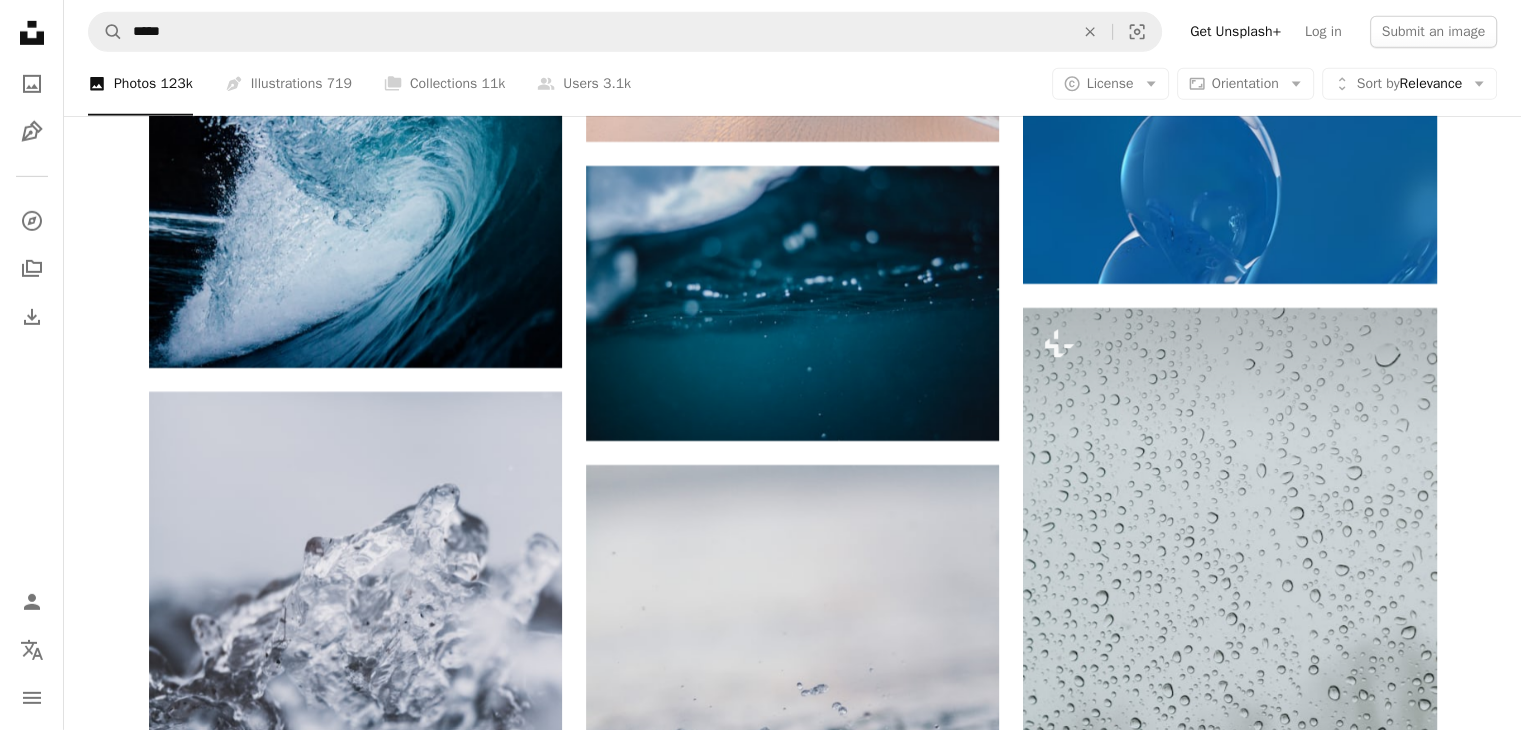 scroll, scrollTop: 14000, scrollLeft: 0, axis: vertical 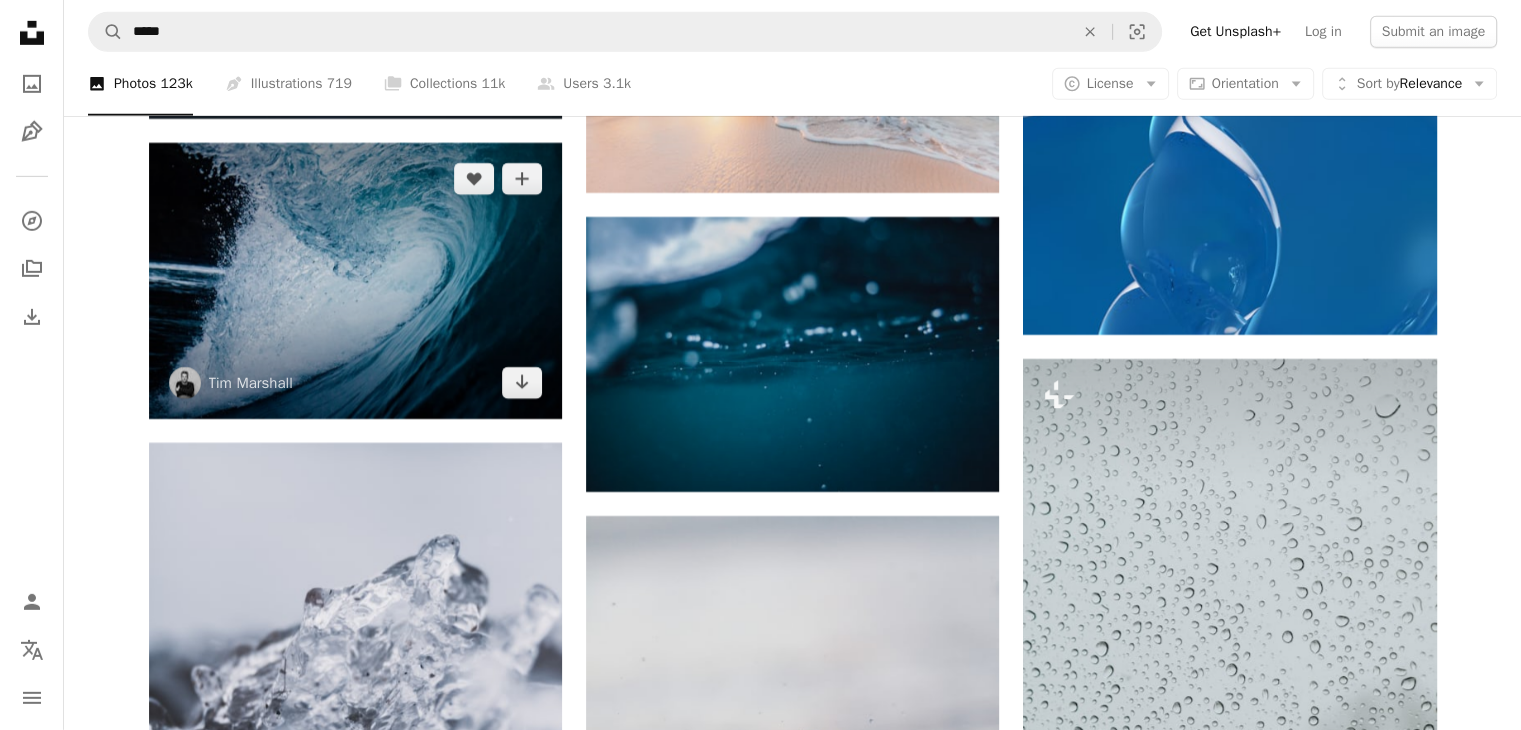 click at bounding box center (355, 280) 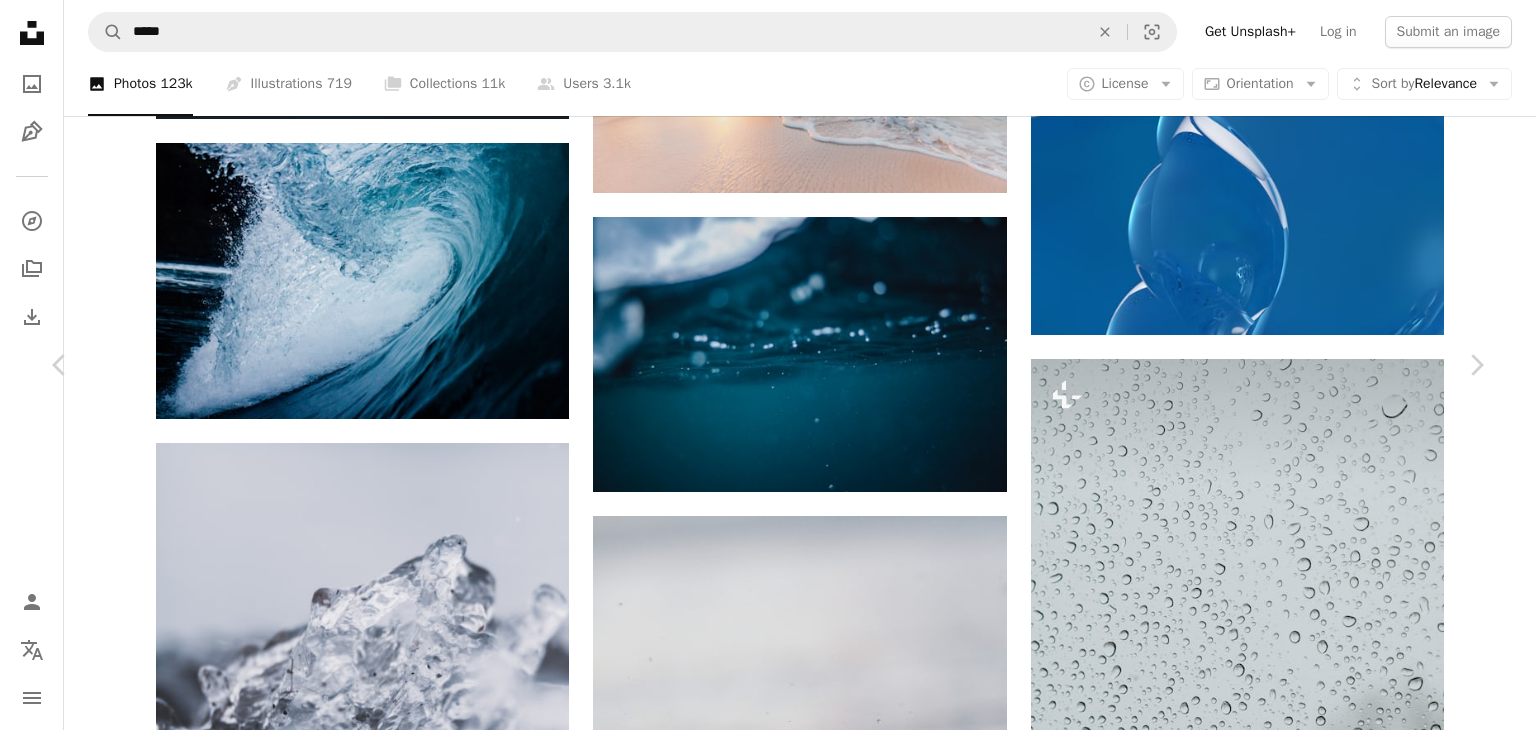 click on "Download free" at bounding box center (1287, 4581) 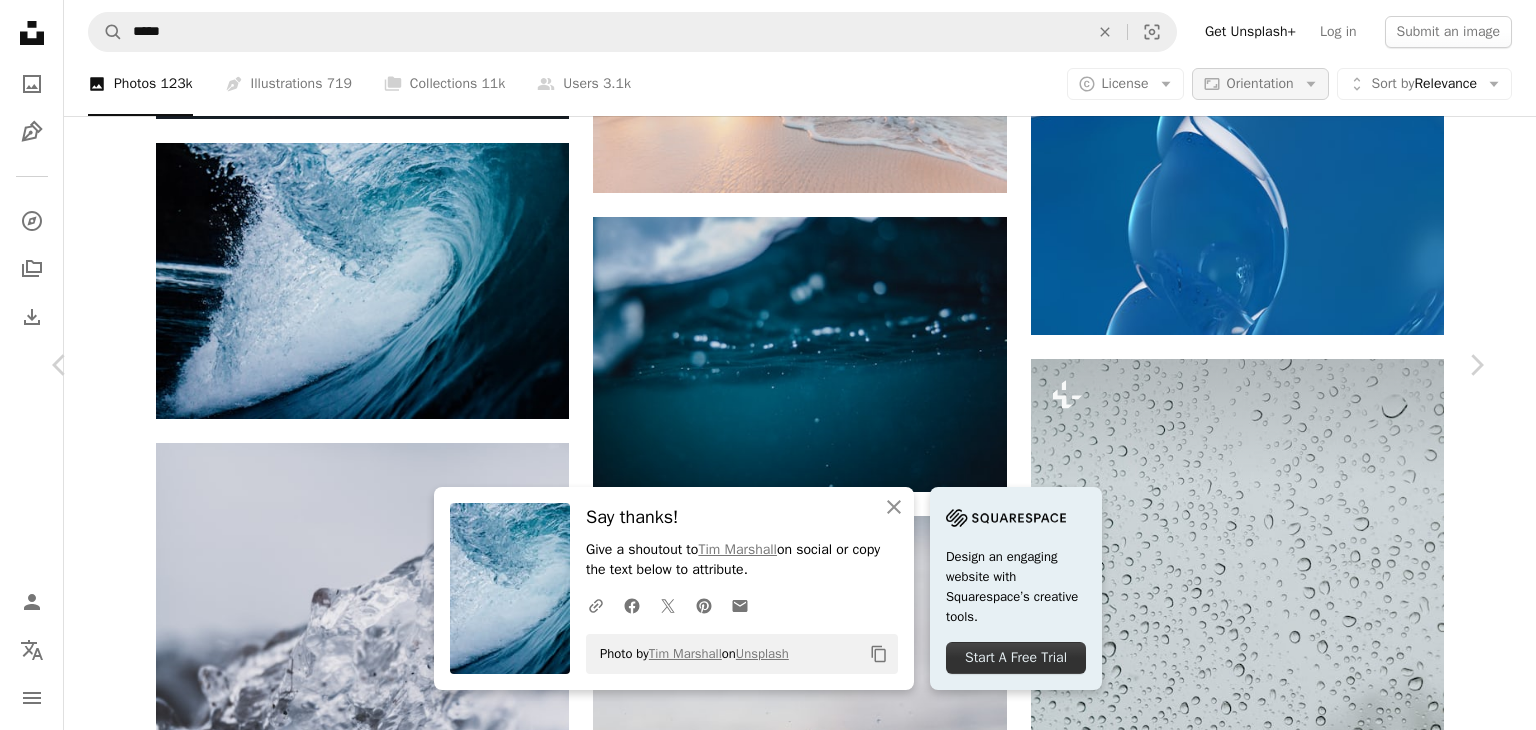 drag, startPoint x: 1434, startPoint y: 117, endPoint x: 1196, endPoint y: 99, distance: 238.6797 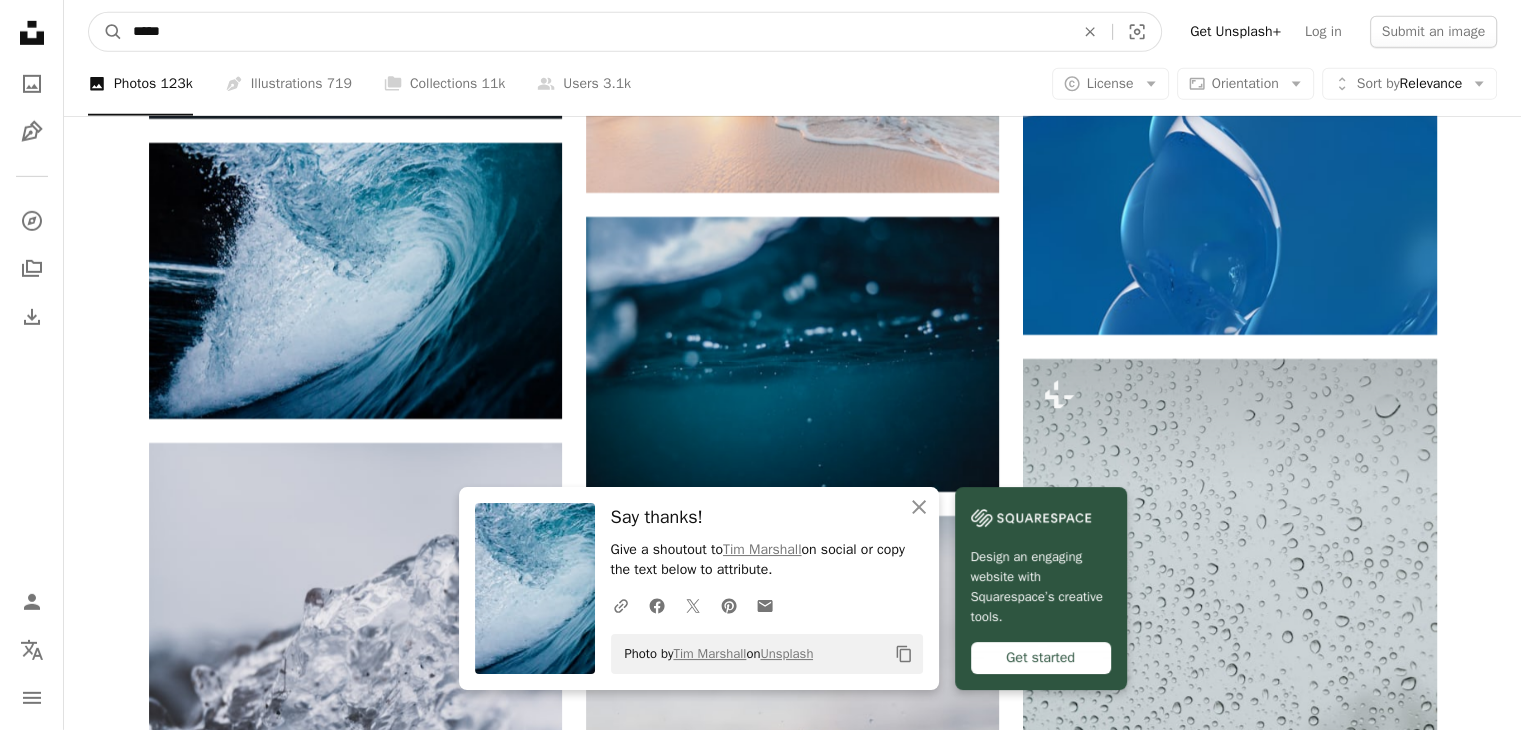 click on "*****" at bounding box center (595, 32) 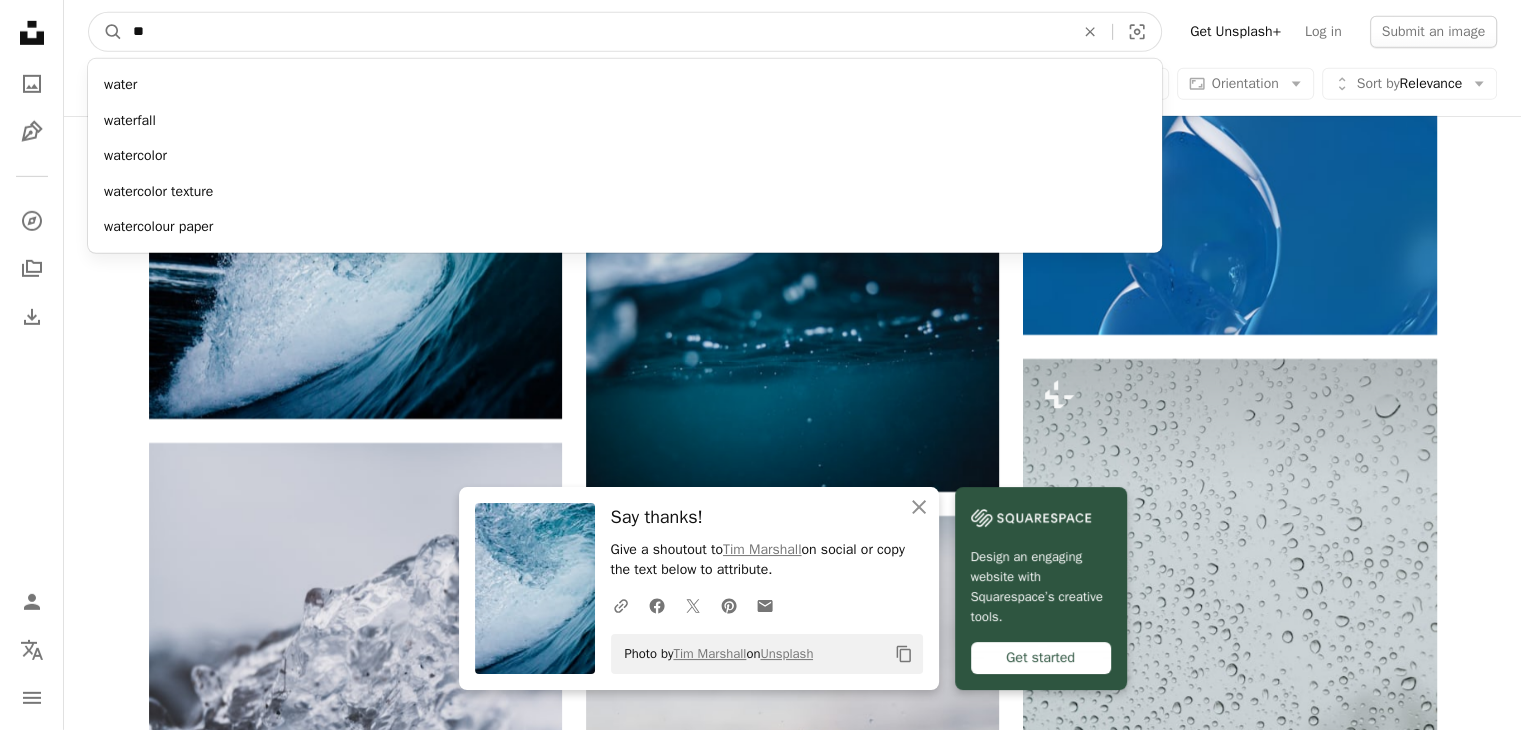 type on "*" 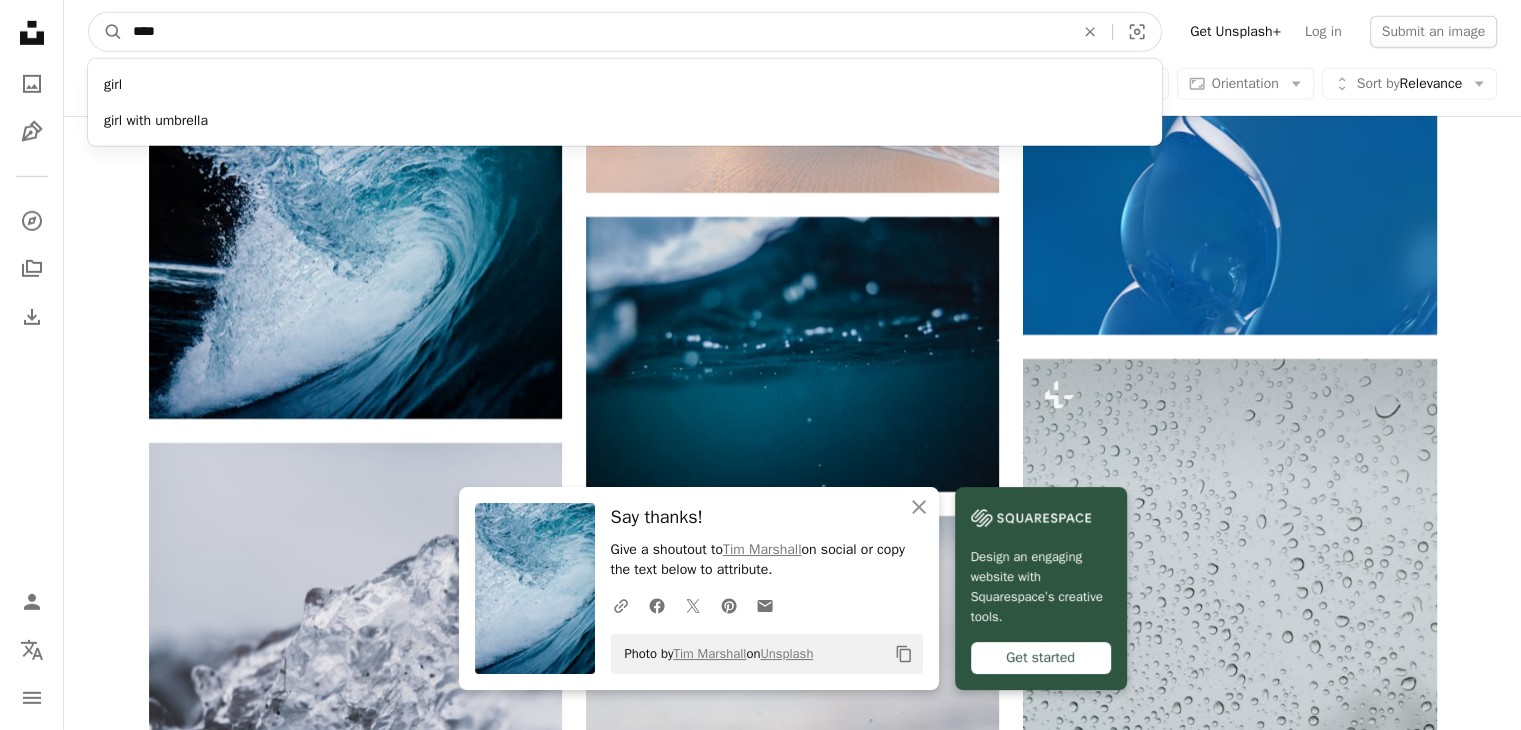 type on "****" 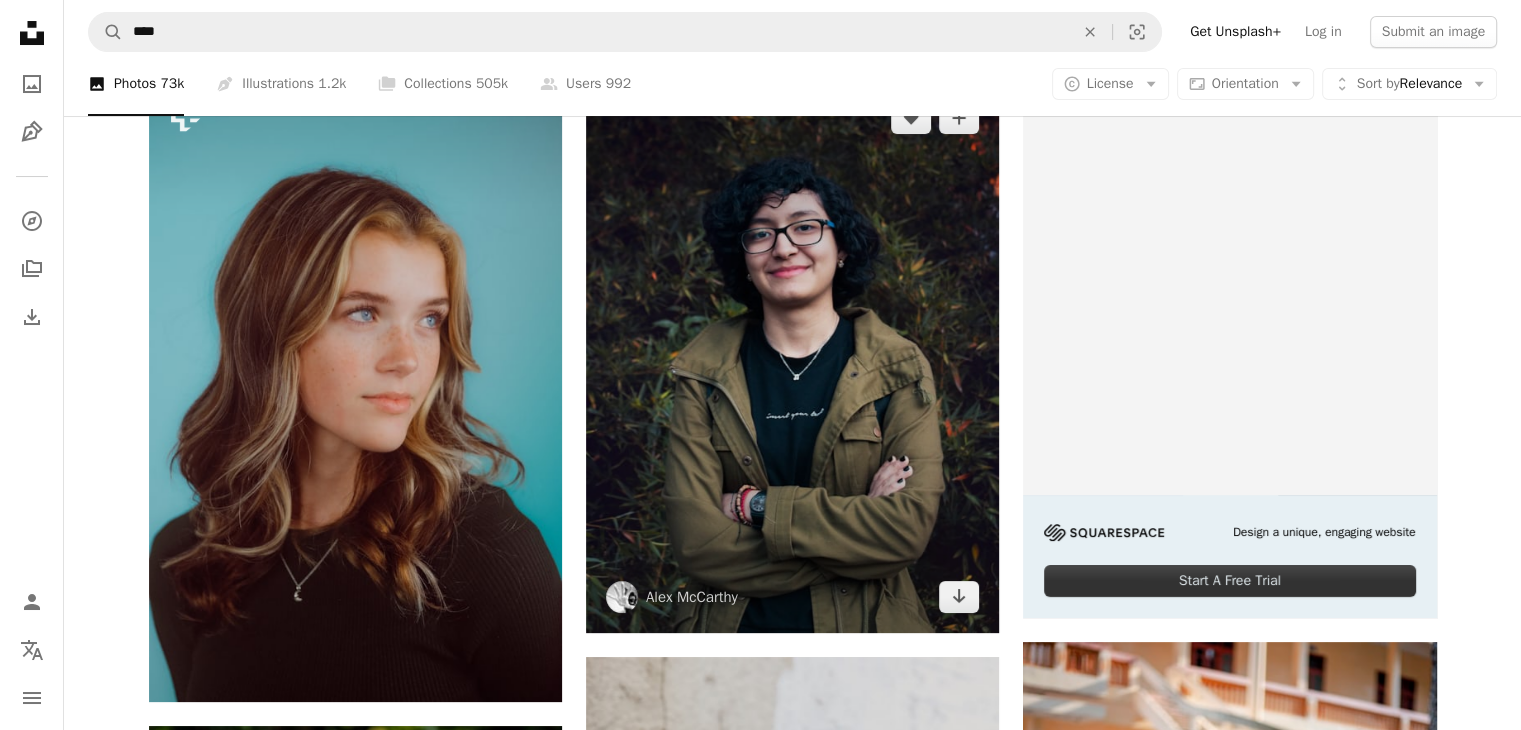 scroll, scrollTop: 0, scrollLeft: 0, axis: both 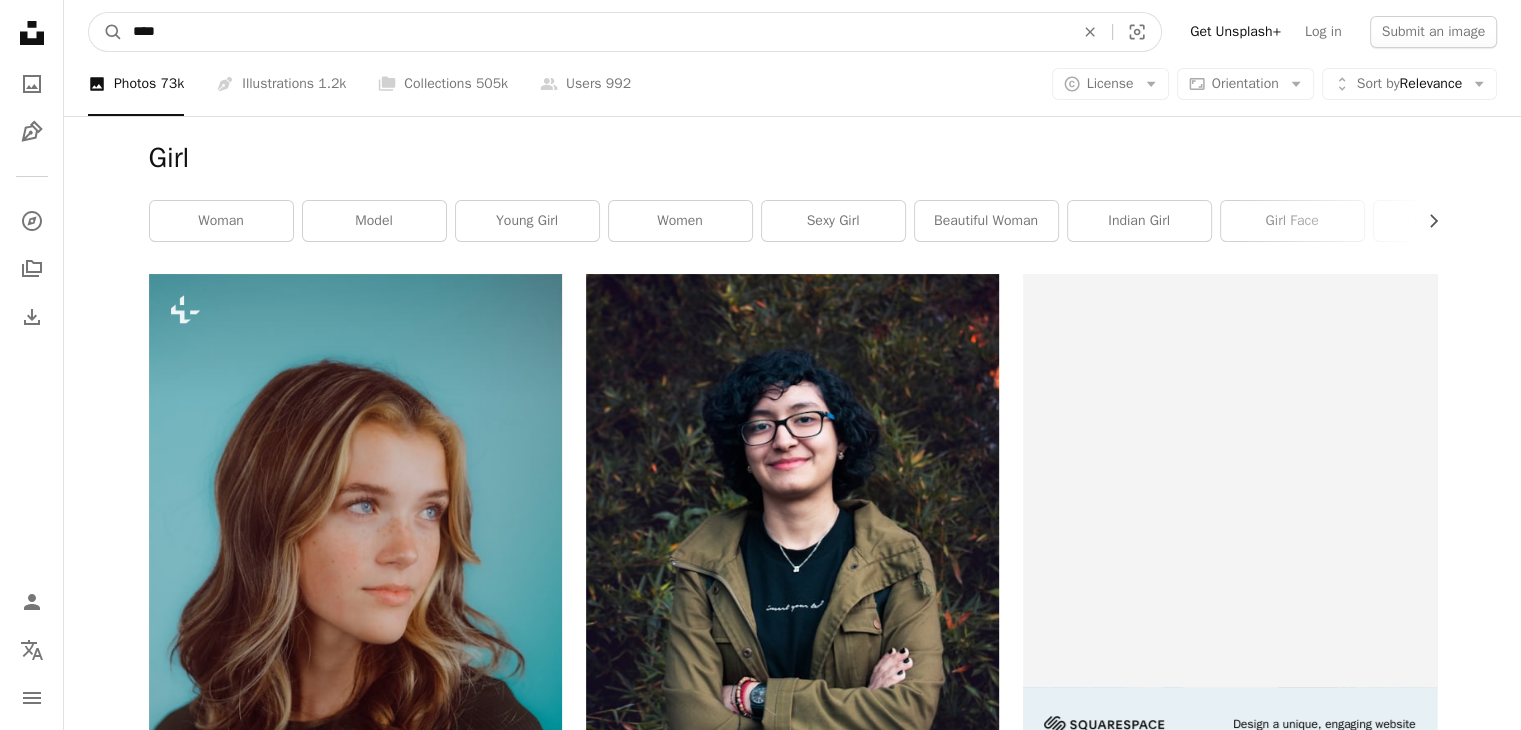 click on "****" at bounding box center [595, 32] 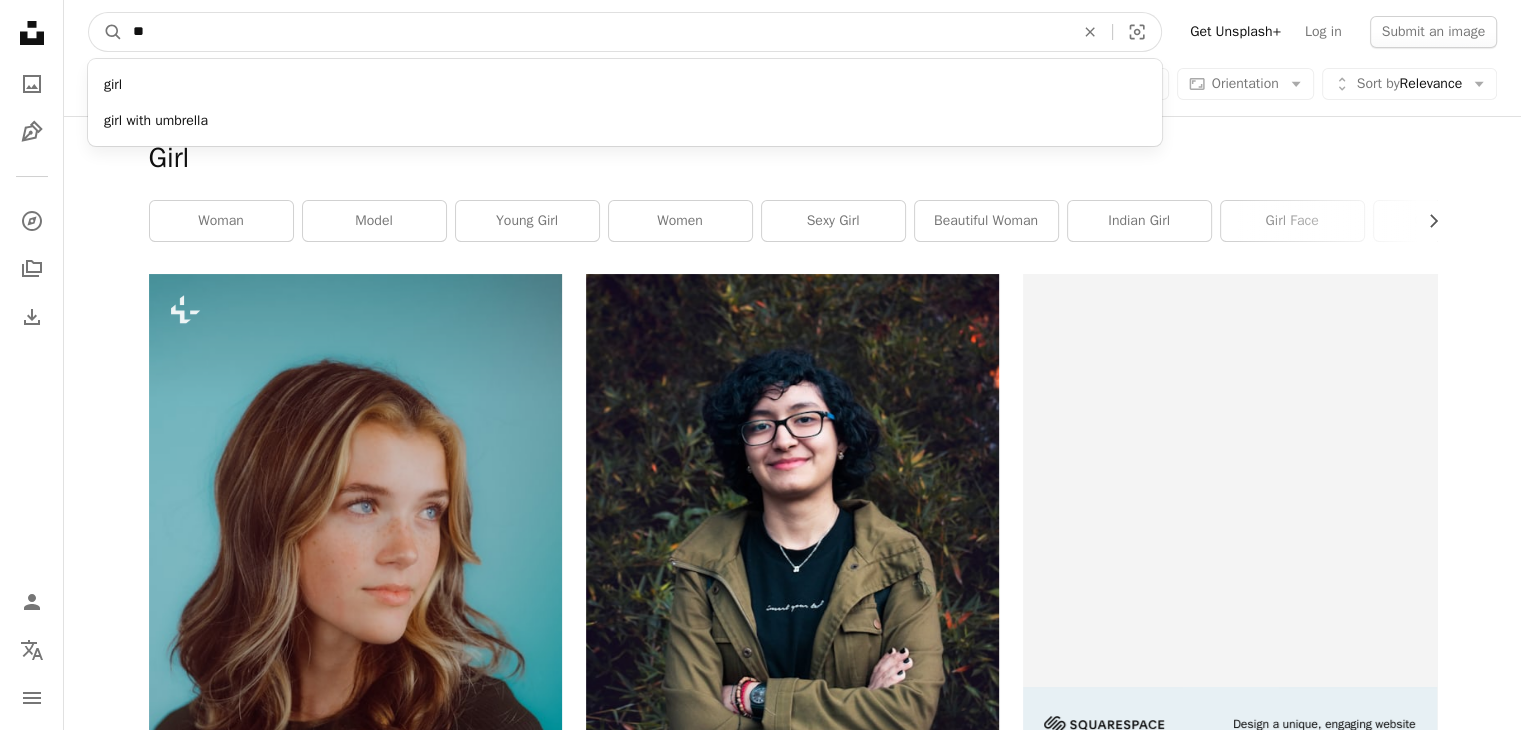 type on "*" 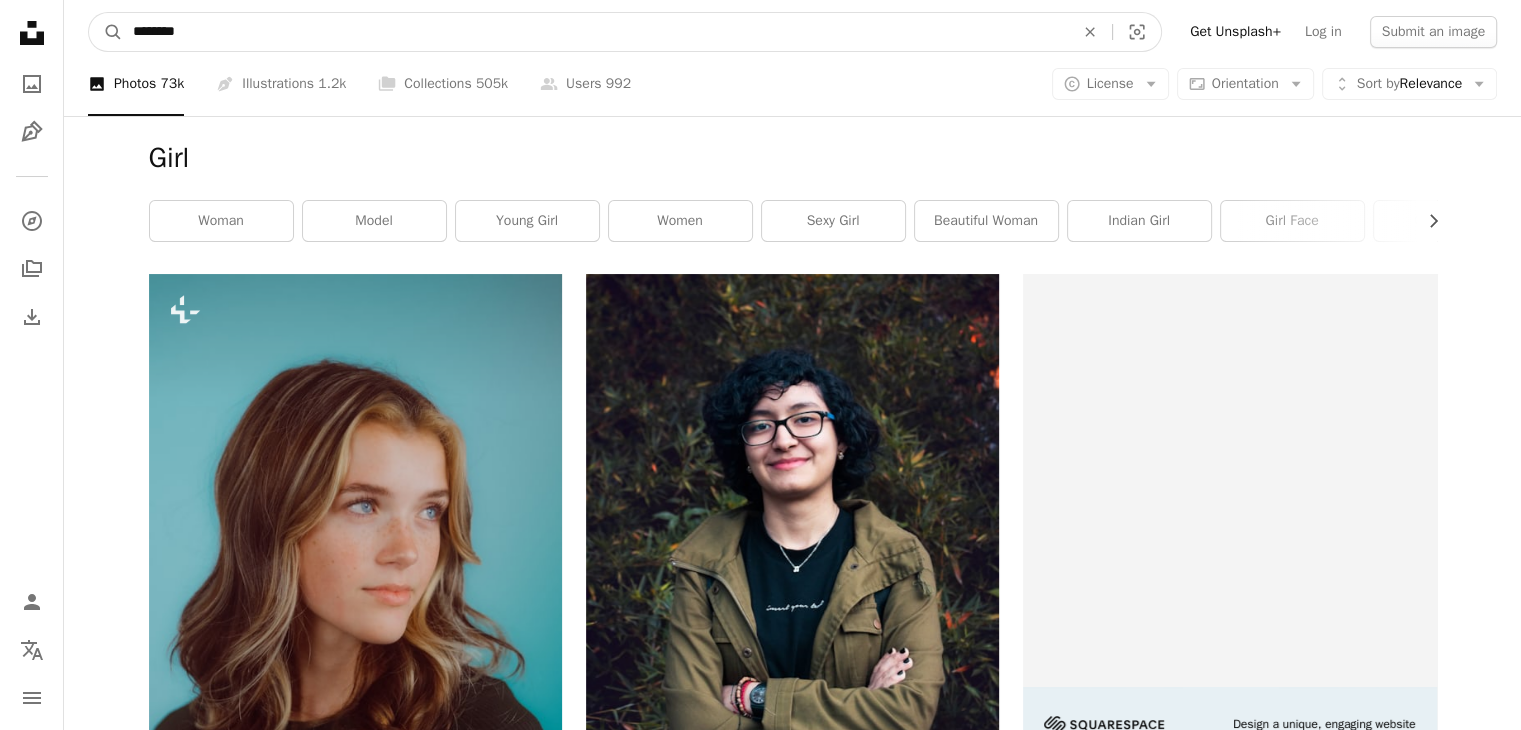 type on "*********" 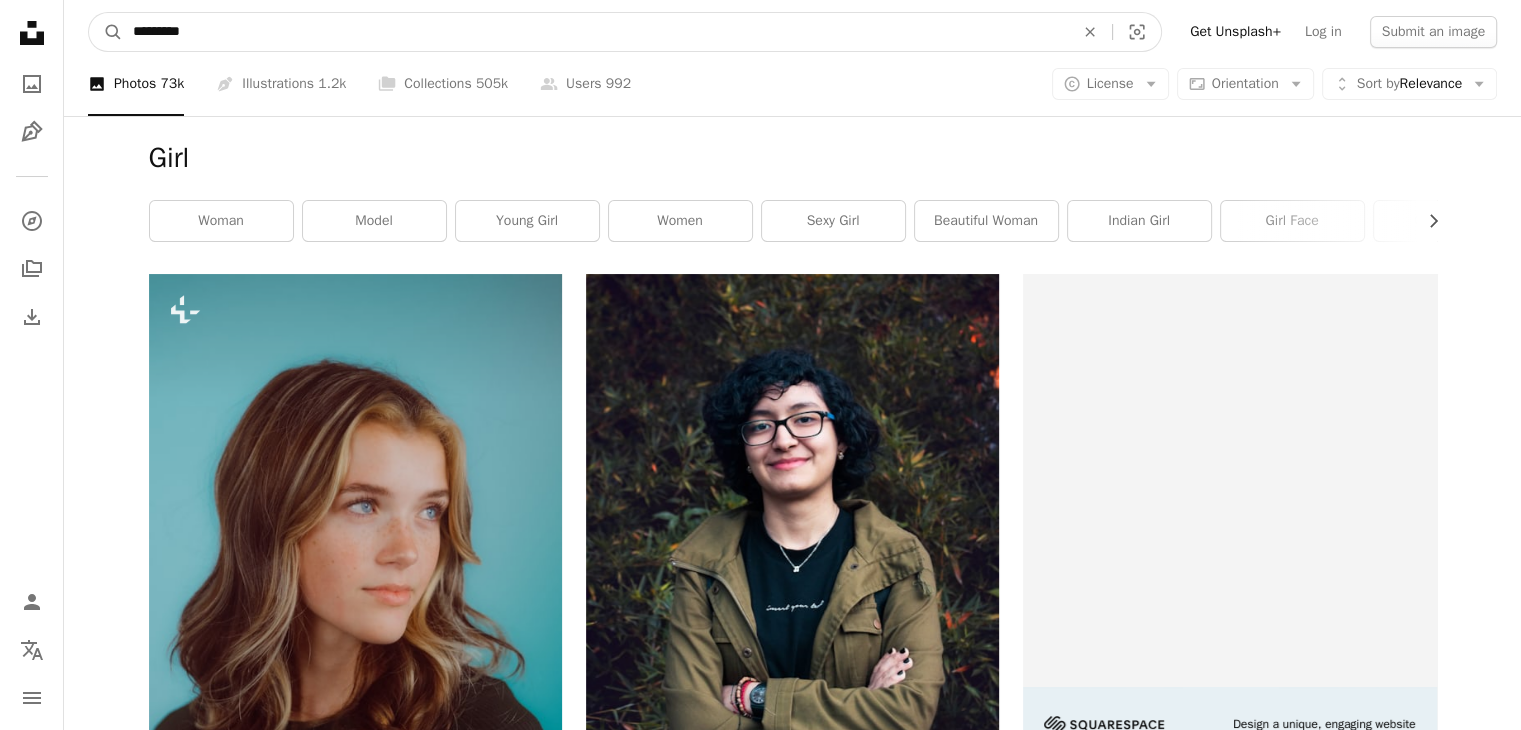click on "A magnifying glass" at bounding box center (106, 32) 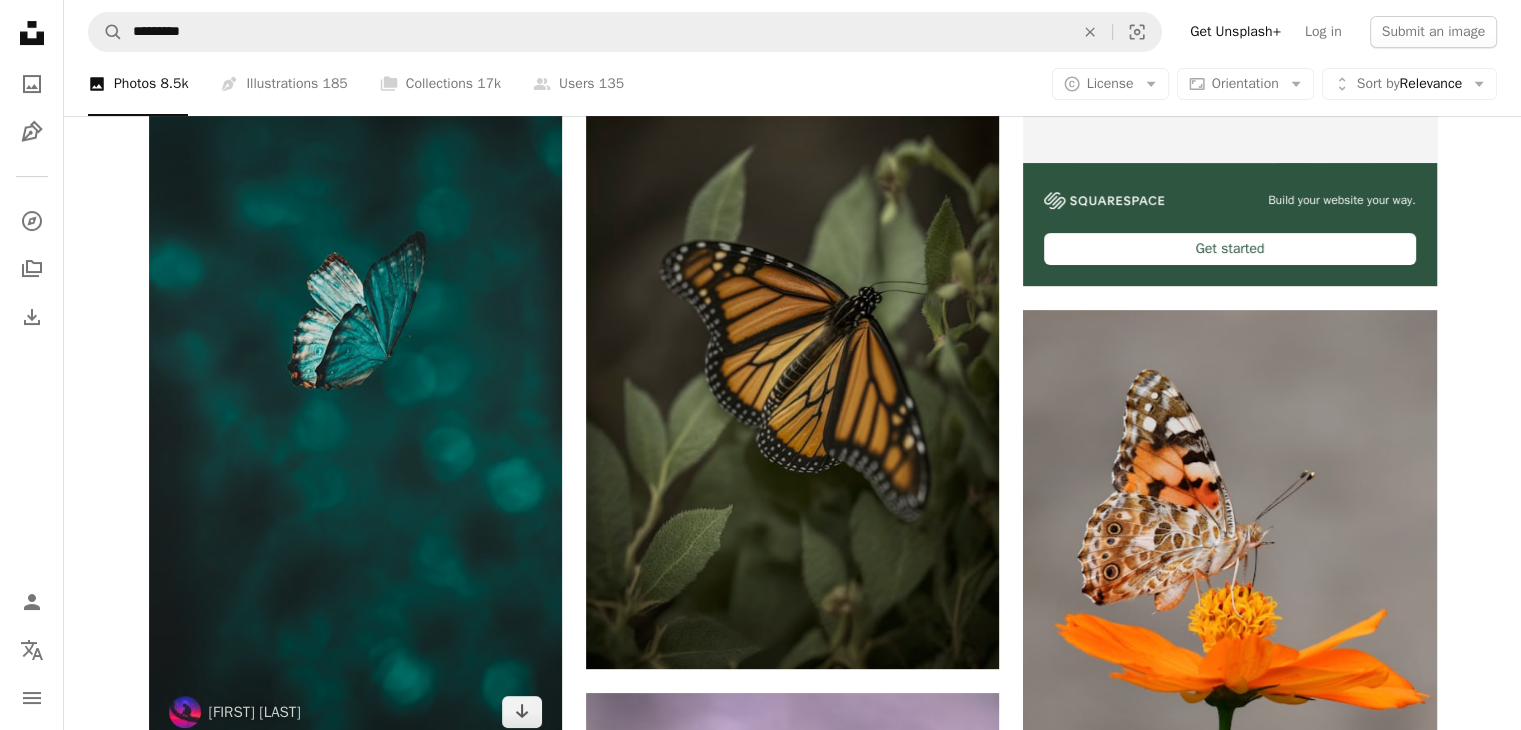 scroll, scrollTop: 600, scrollLeft: 0, axis: vertical 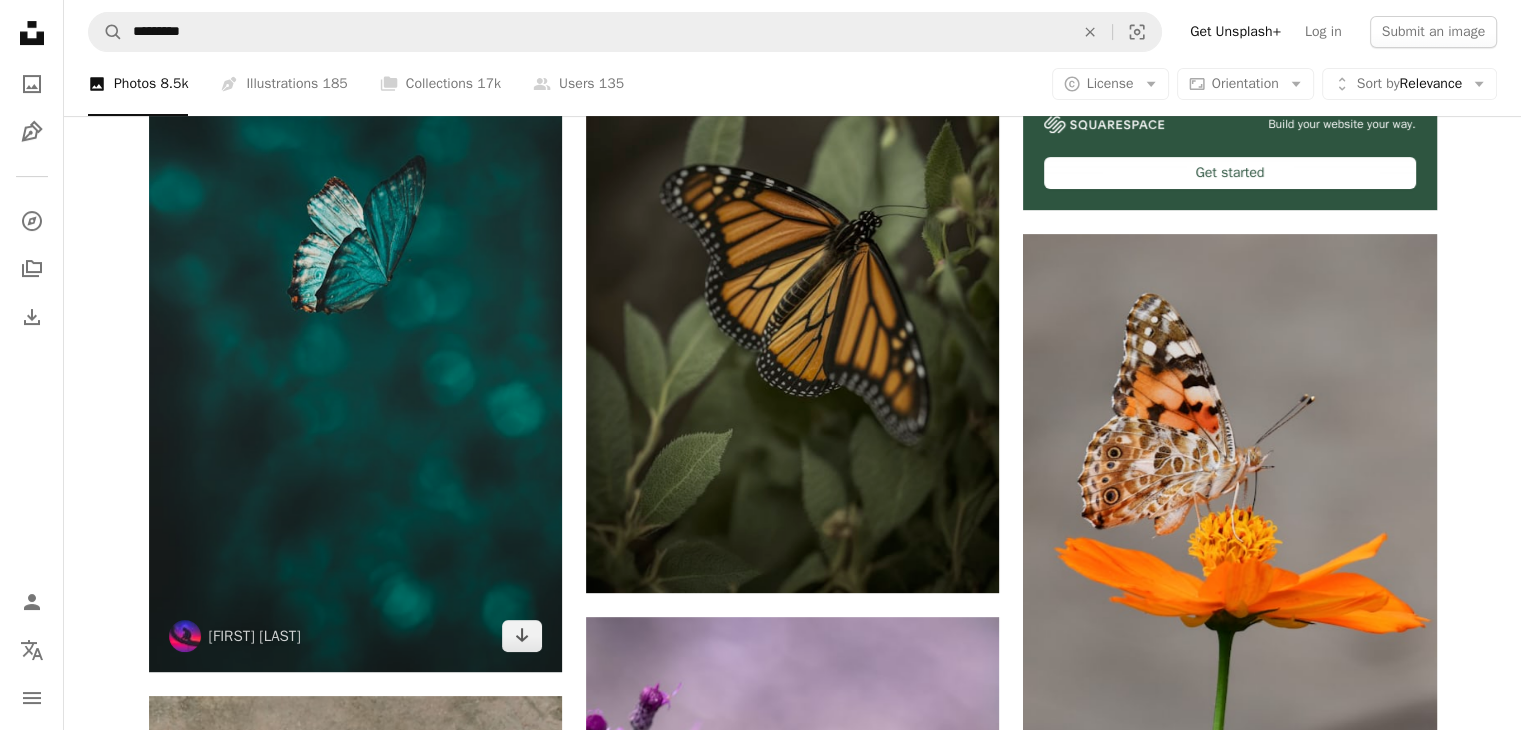 click at bounding box center [355, 304] 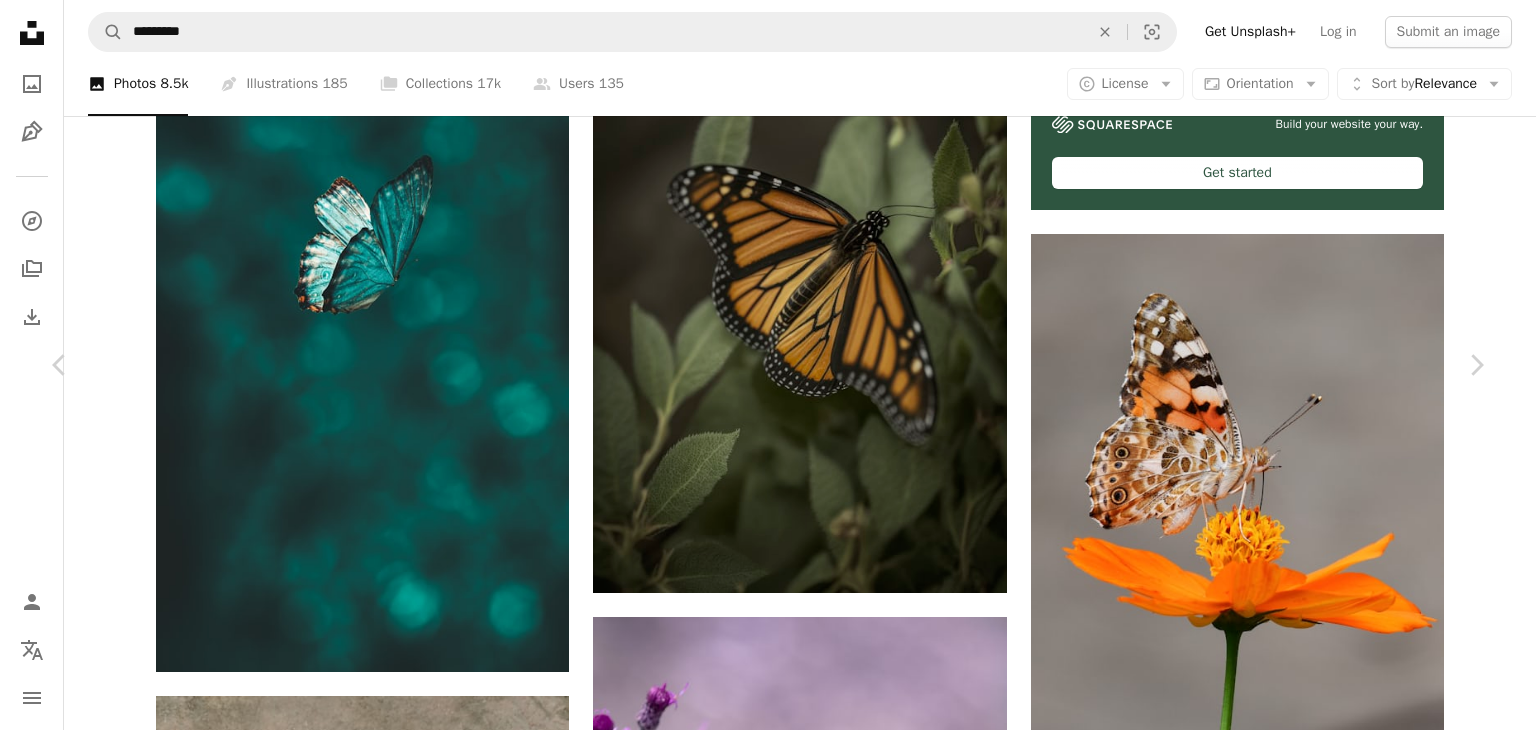 click on "Download free" at bounding box center (1287, 4149) 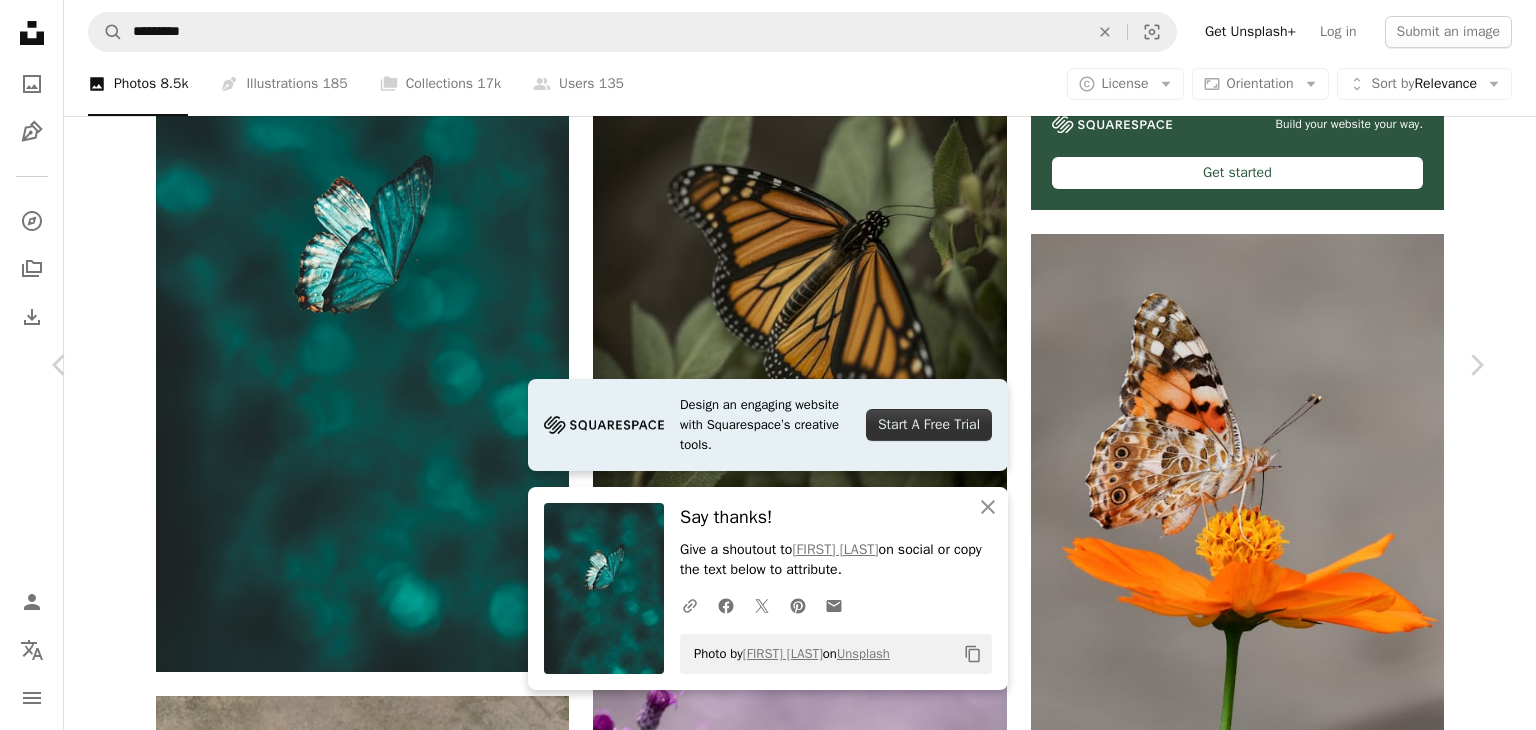 click on "An X shape Chevron left Chevron right Design an engaging website with Squarespace’s creative tools. Start A Free Trial An X shape Close Say thanks! Give a shoutout to  [FIRST] [LAST]  on social or copy the text below to attribute. A URL sharing icon (chains) Facebook icon X (formerly Twitter) icon Pinterest icon An envelope Photo by  [FIRST] [LAST]  on  Unsplash
Copy content [FIRST] [LAST] [FIRST] [LAST] A heart A plus sign Edit image   Plus sign for Unsplash+ Download free Chevron down Zoom in Views 20,339,559 Downloads 157,707 Featured in Animals ,  Experimental ,  Nature A forward-right arrow Share Info icon Info More Actions A map marker [COUNTRY] Calendar outlined Published on  September 9, 2020 Safety Free to use under the  Unsplash License animal wildlife experimental butterfly wallpaper butterfly background wallpaper background blue website india butterfly inspiration collage insect invertebrate Free stock photos Browse premium related images on iStock  |  Save 20% with code UNSPLASH20 View more on iStock  ↗ For" at bounding box center [768, 4467] 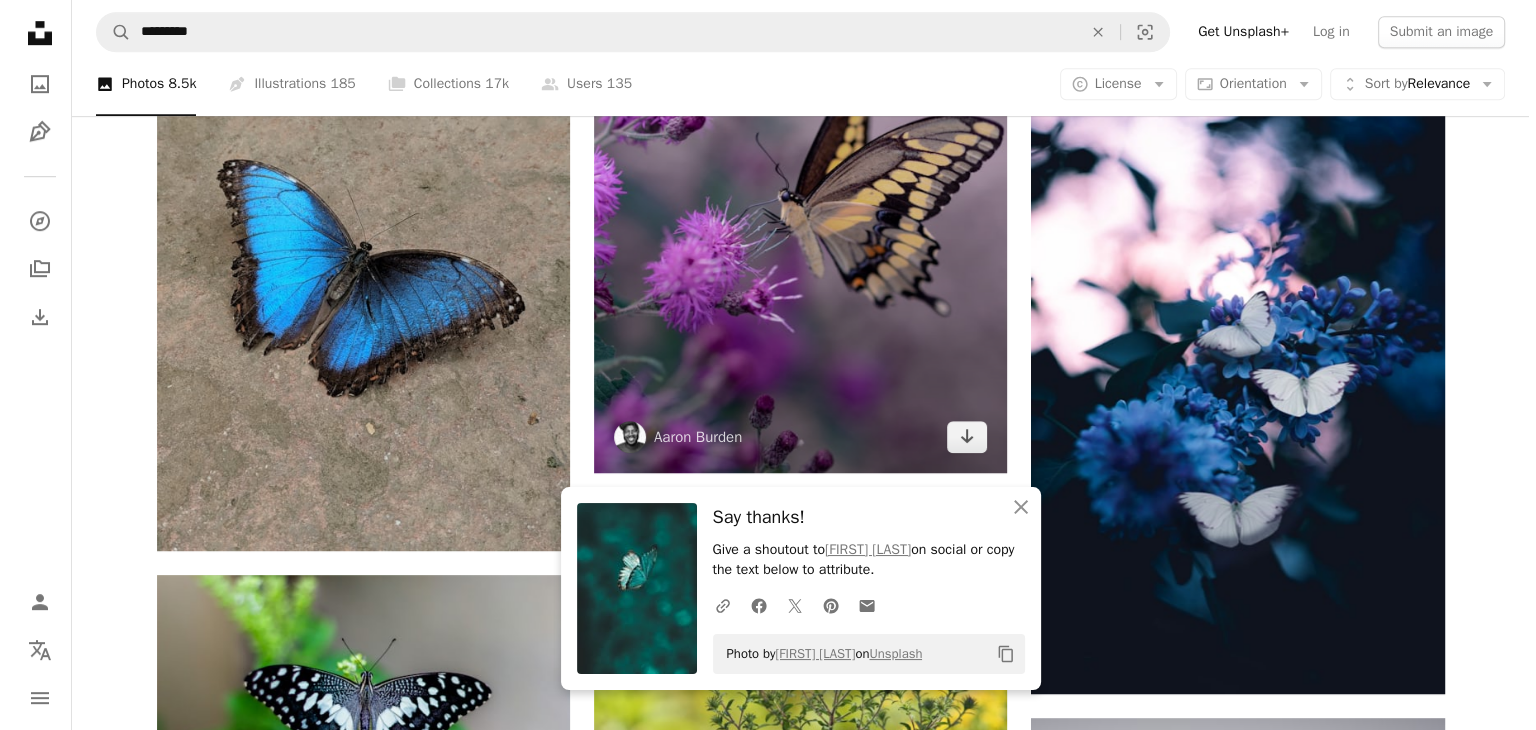 scroll, scrollTop: 1300, scrollLeft: 0, axis: vertical 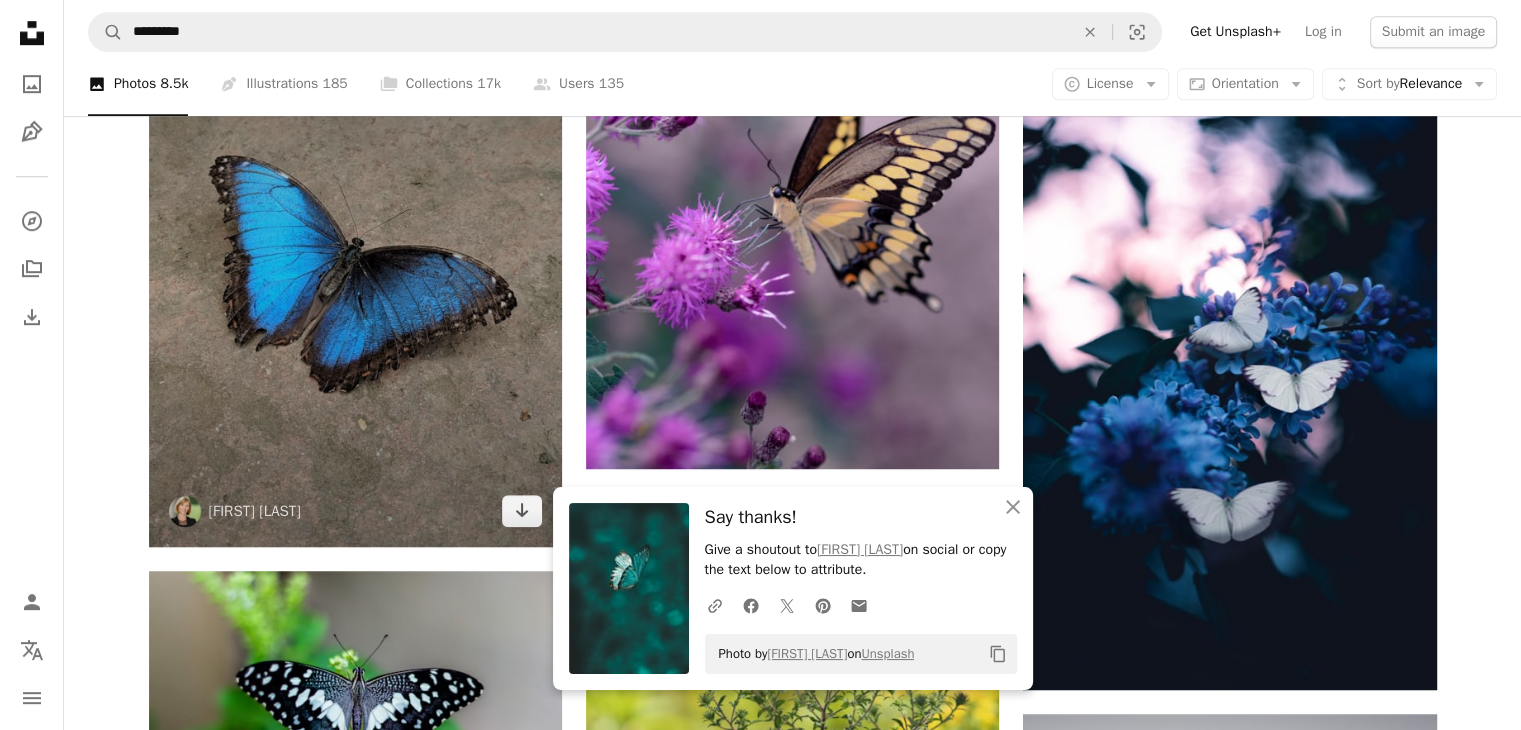 drag, startPoint x: 392, startPoint y: 315, endPoint x: 244, endPoint y: 378, distance: 160.85086 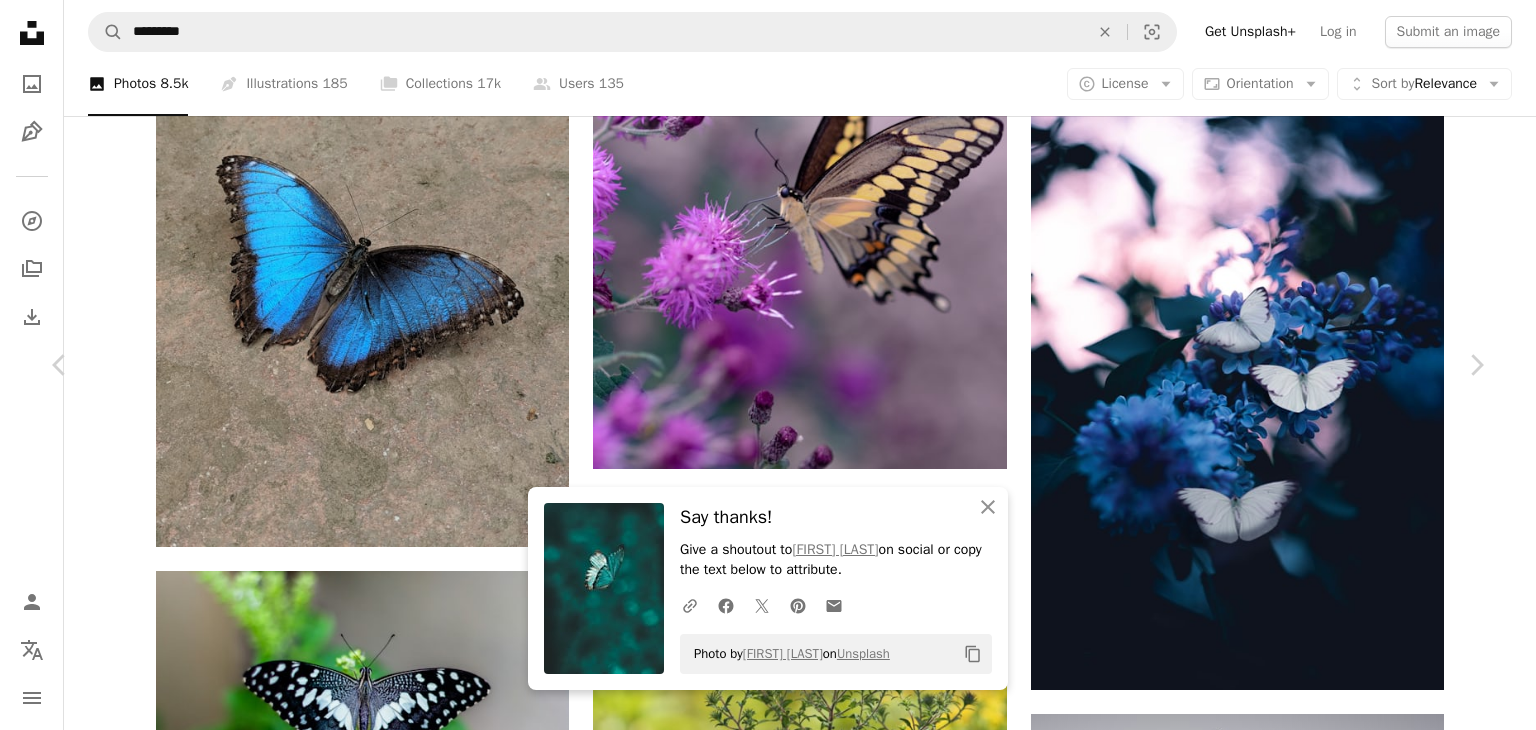 click on "Download free" at bounding box center [1287, 3449] 